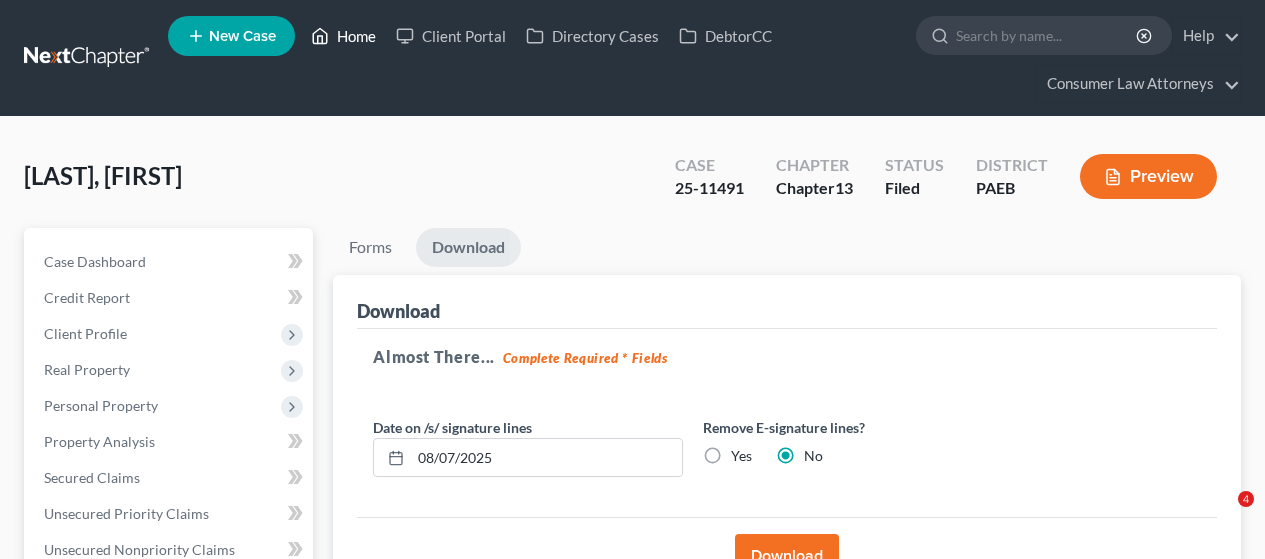 scroll, scrollTop: 0, scrollLeft: 0, axis: both 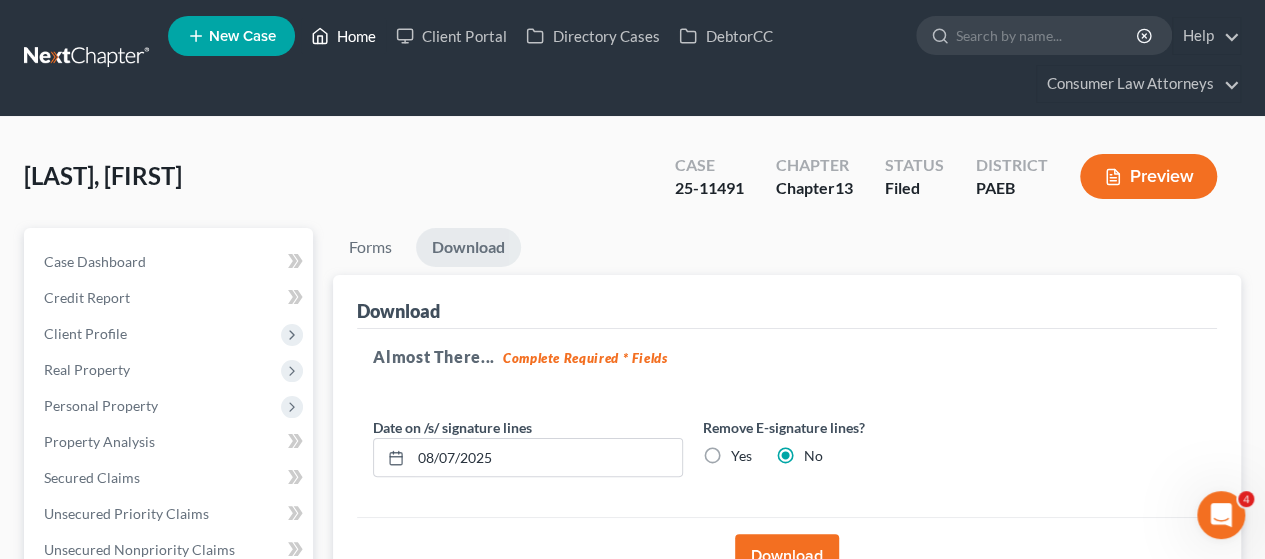click on "Home" at bounding box center [343, 36] 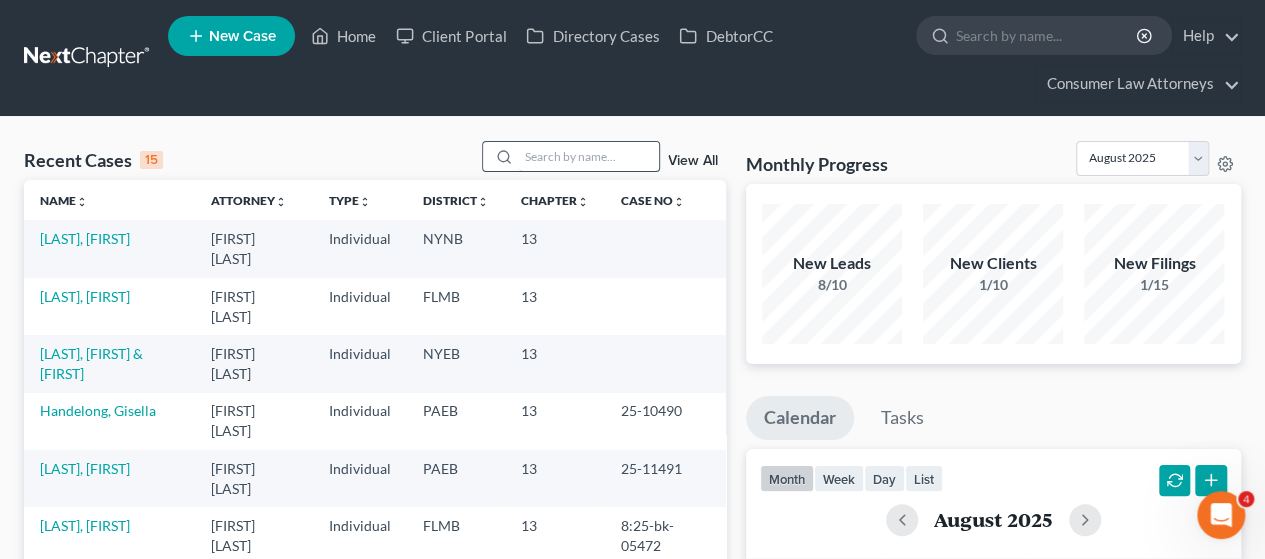 click at bounding box center (589, 156) 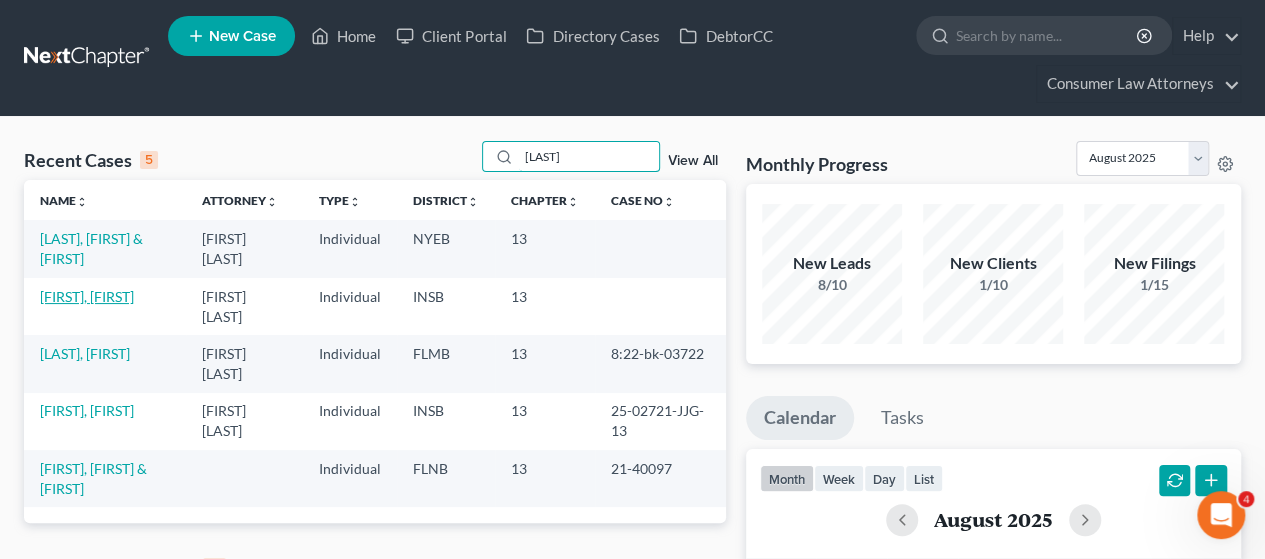 type on "[LAST]" 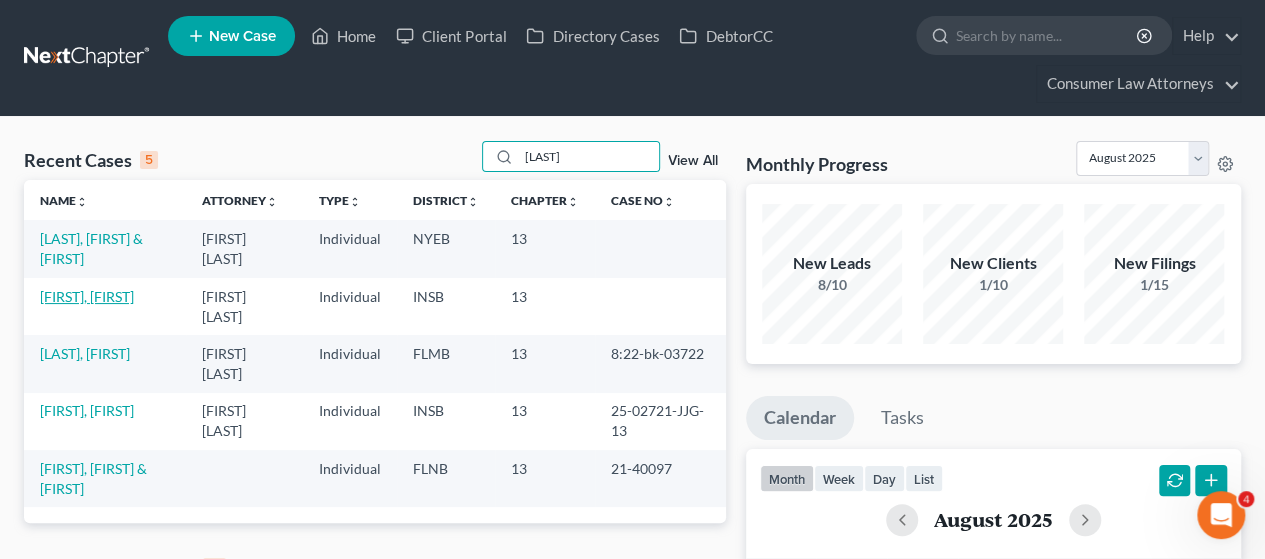 click on "[FIRST], [FIRST]" at bounding box center (87, 296) 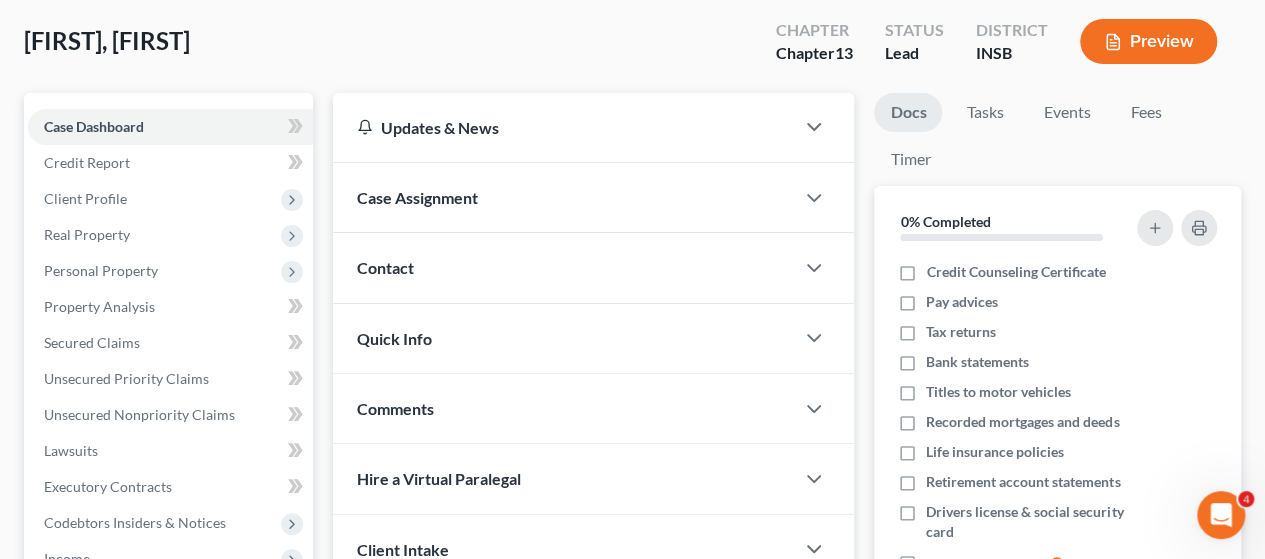 scroll, scrollTop: 0, scrollLeft: 0, axis: both 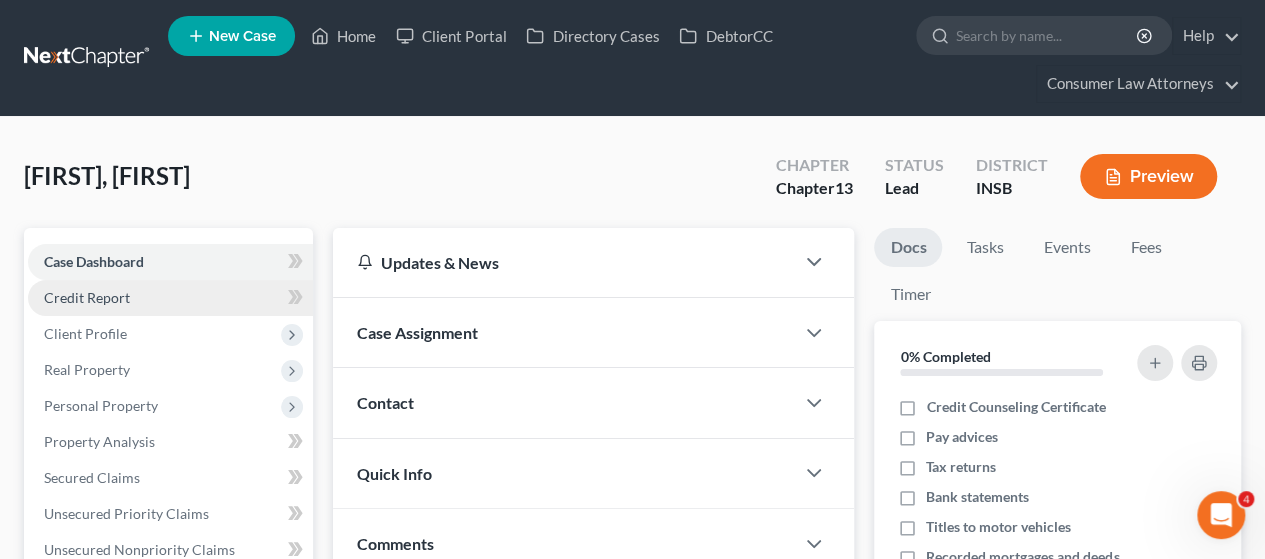 click on "Credit Report" at bounding box center [87, 297] 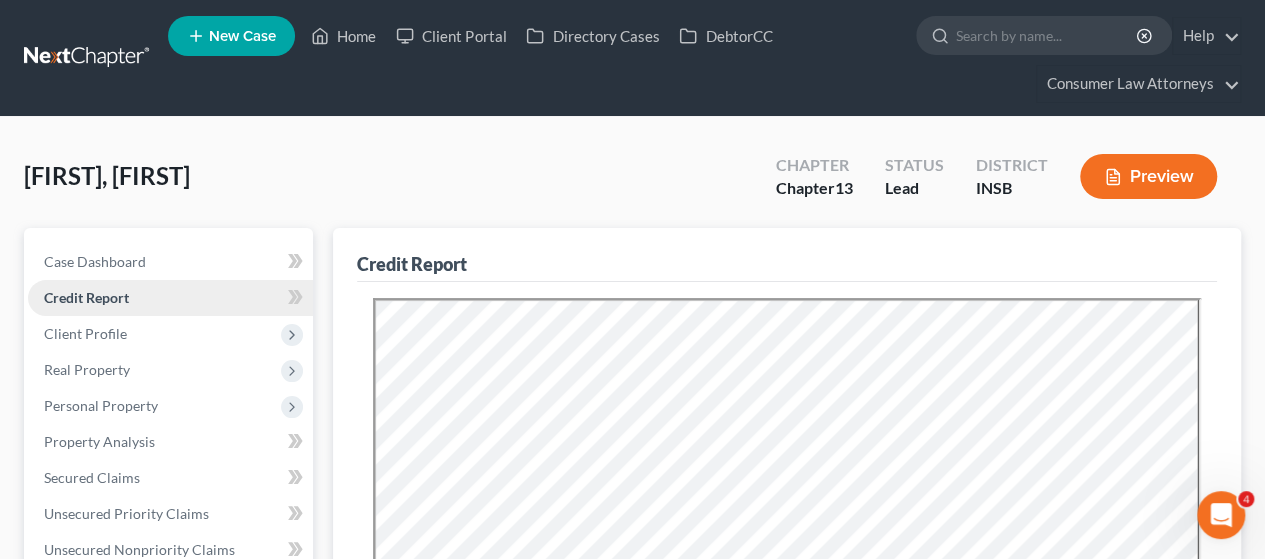 scroll, scrollTop: 0, scrollLeft: 0, axis: both 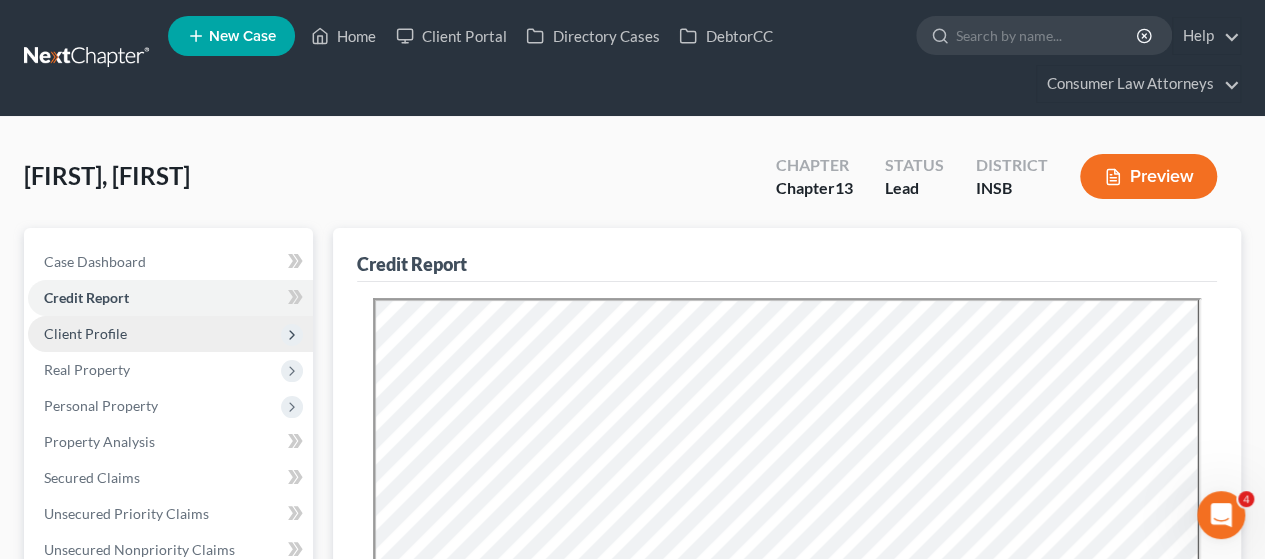 click on "Client Profile" at bounding box center [85, 333] 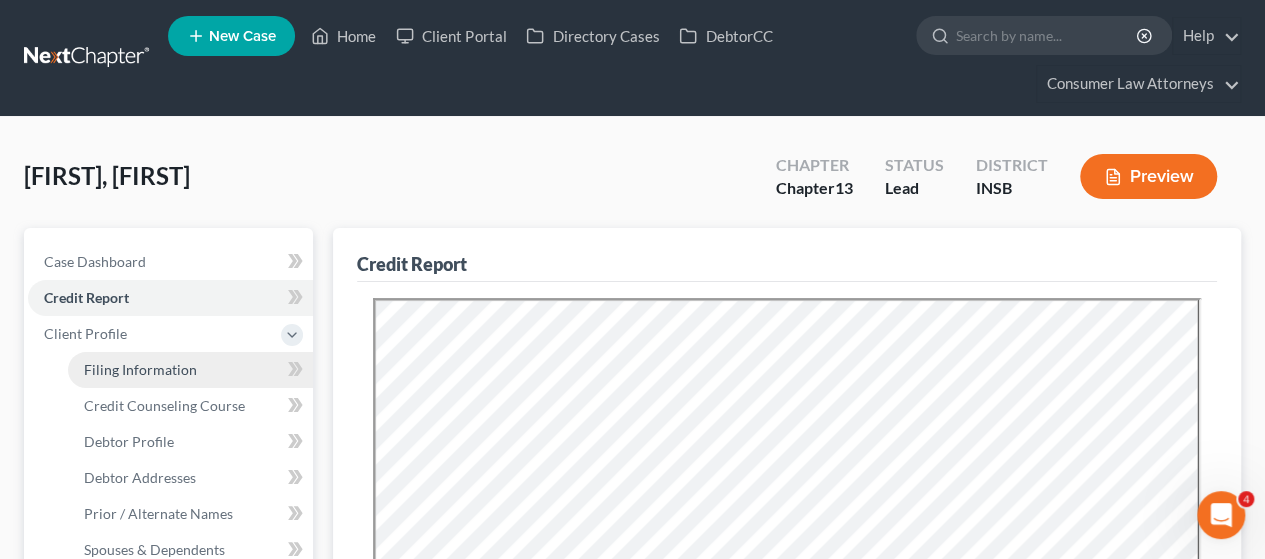 click on "Filing Information" at bounding box center [140, 369] 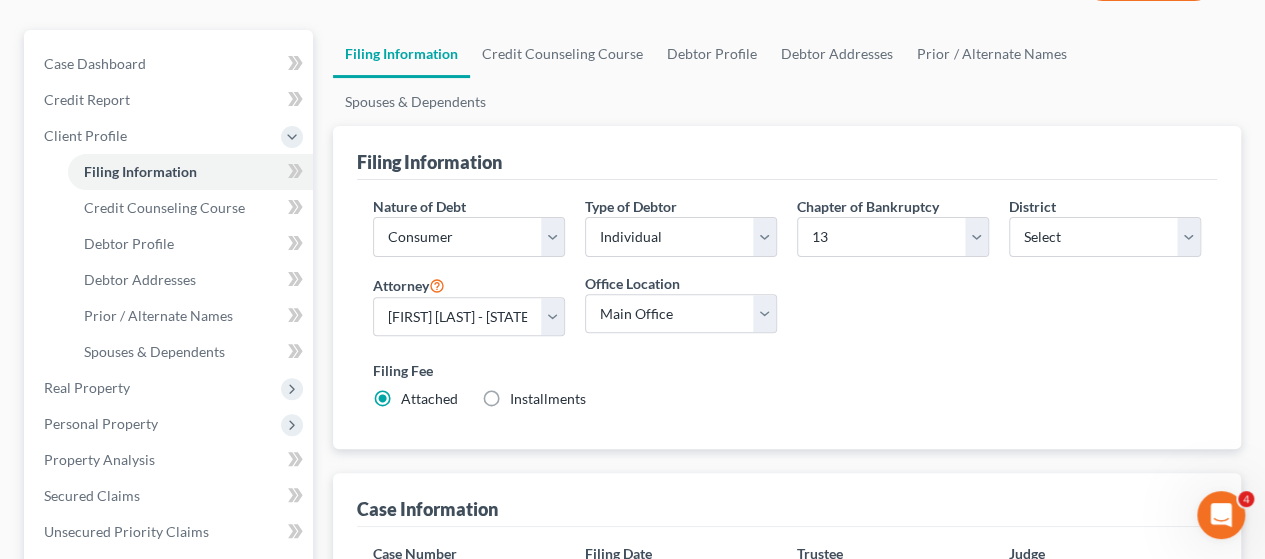 scroll, scrollTop: 200, scrollLeft: 0, axis: vertical 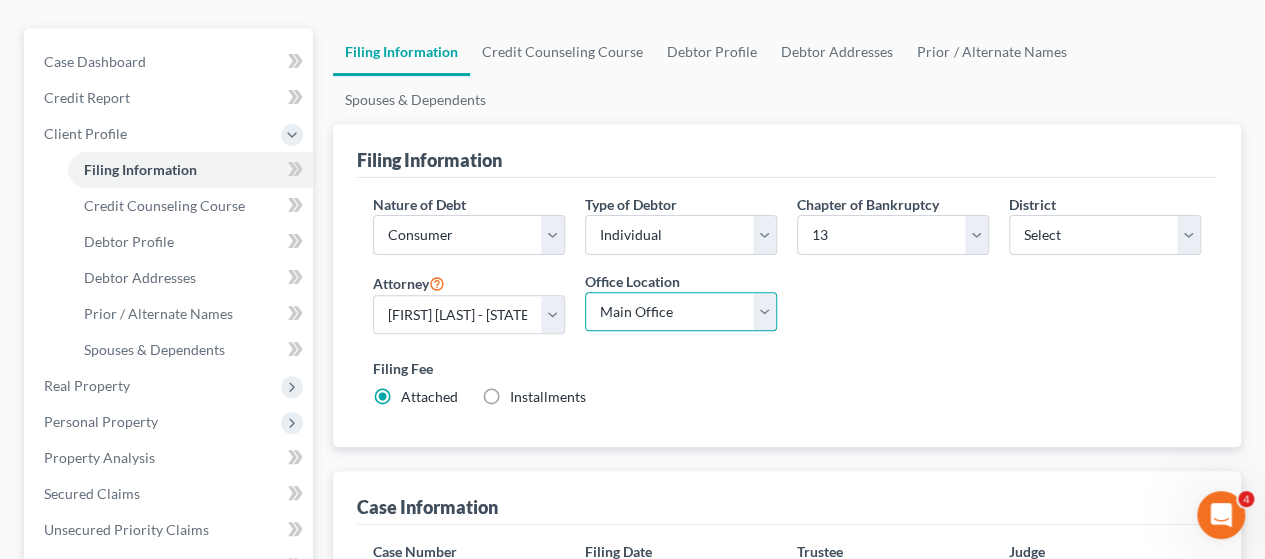 click on "Main Office Oklahoma Office Consumer Law Attorneys Ginsburg Law Group, P.C. Law Office of [FIRST] [LAST] Melville NY Address [FIRST] [LAST] Cherry Hill Address Ohio Office [FIRST] [LAST] Flourtown Office Indianapolis PA Law Office of [FIRST] [LAST]" at bounding box center (681, 312) 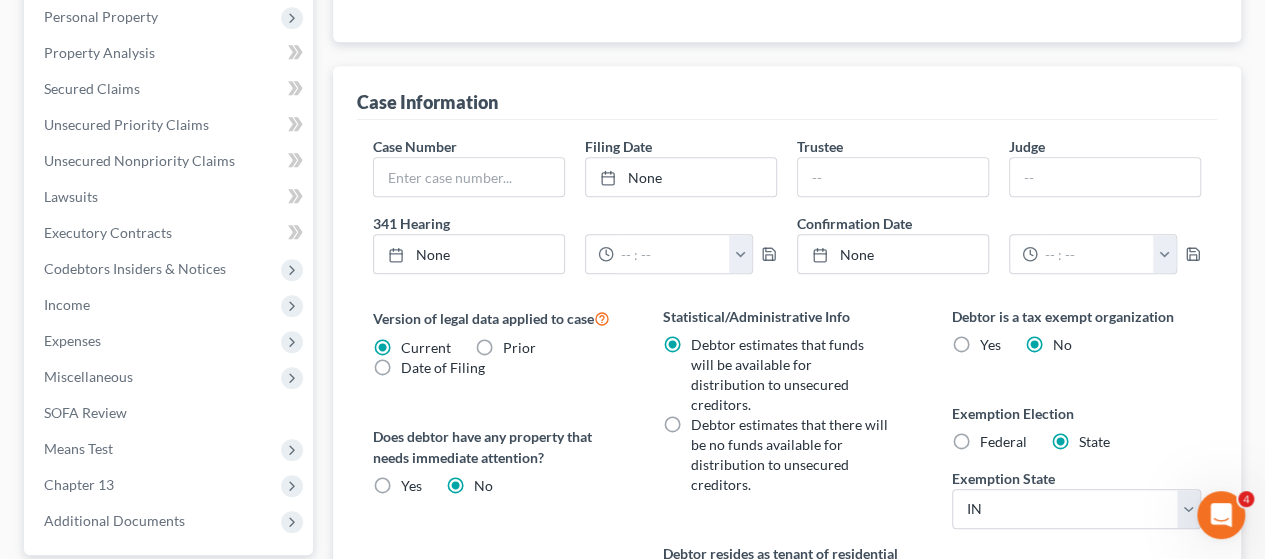scroll, scrollTop: 300, scrollLeft: 0, axis: vertical 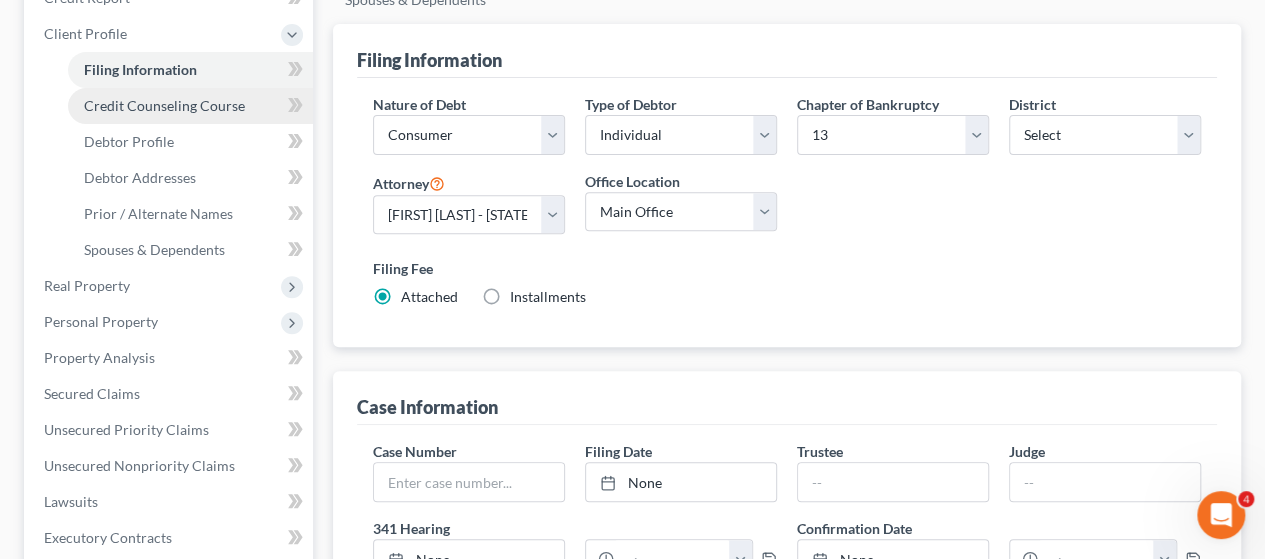 click on "Credit Counseling Course" at bounding box center [164, 105] 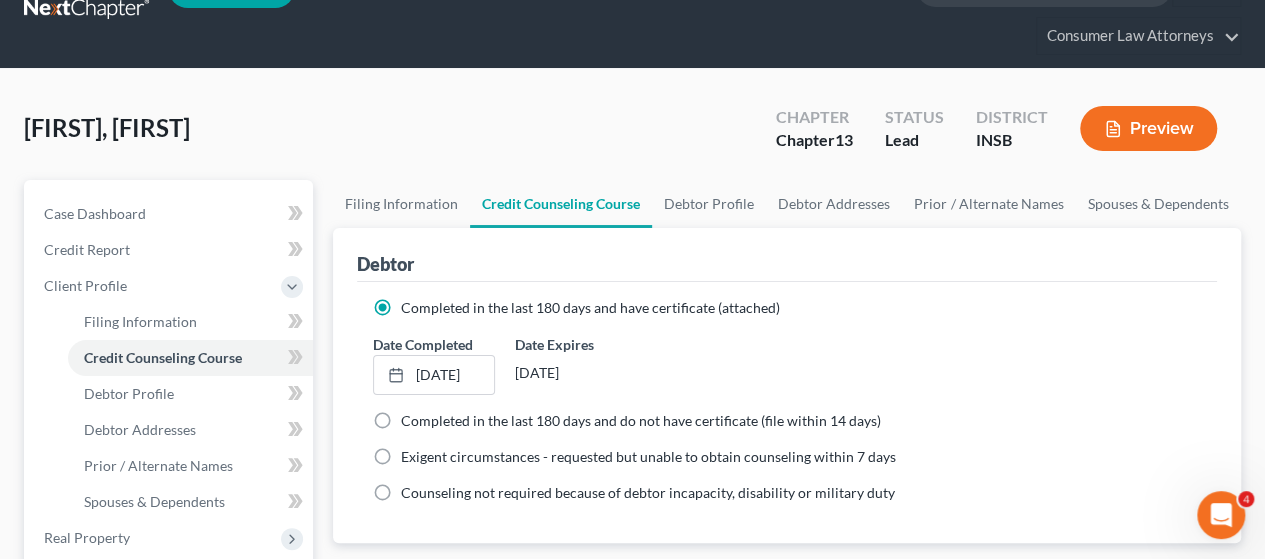 scroll, scrollTop: 100, scrollLeft: 0, axis: vertical 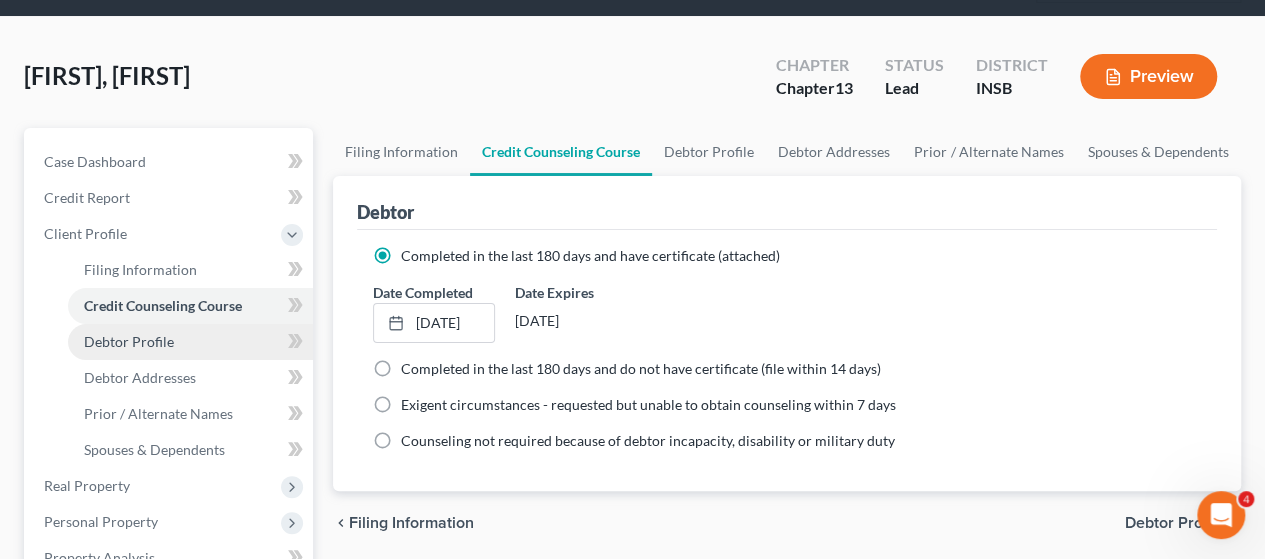 click on "Debtor Profile" at bounding box center [129, 341] 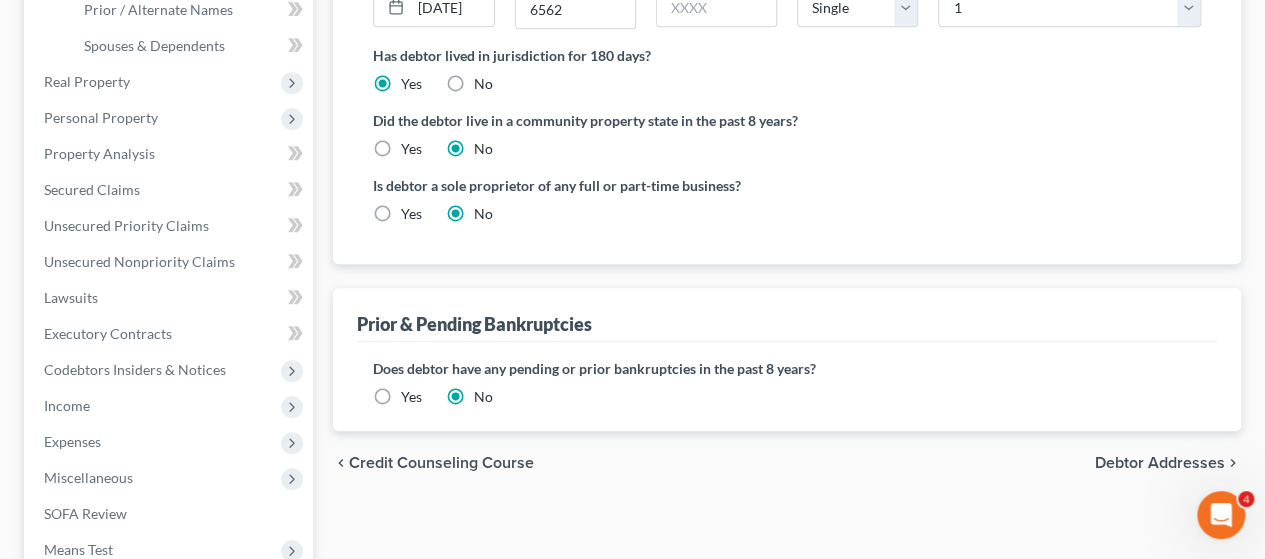 scroll, scrollTop: 600, scrollLeft: 0, axis: vertical 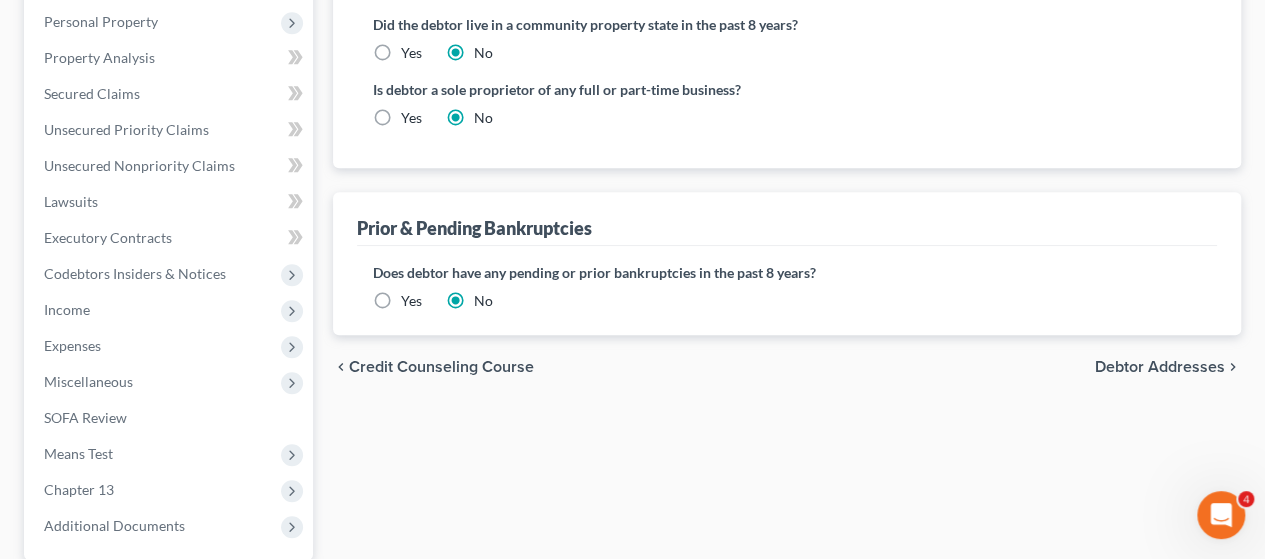 click on "Yes" at bounding box center [411, 301] 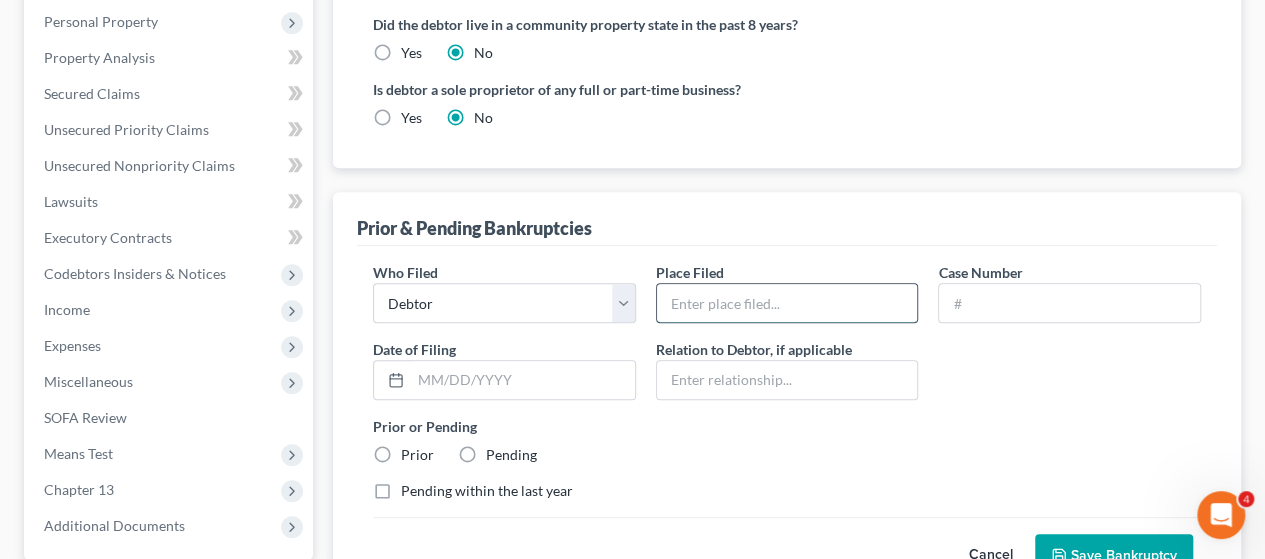 click at bounding box center [787, 303] 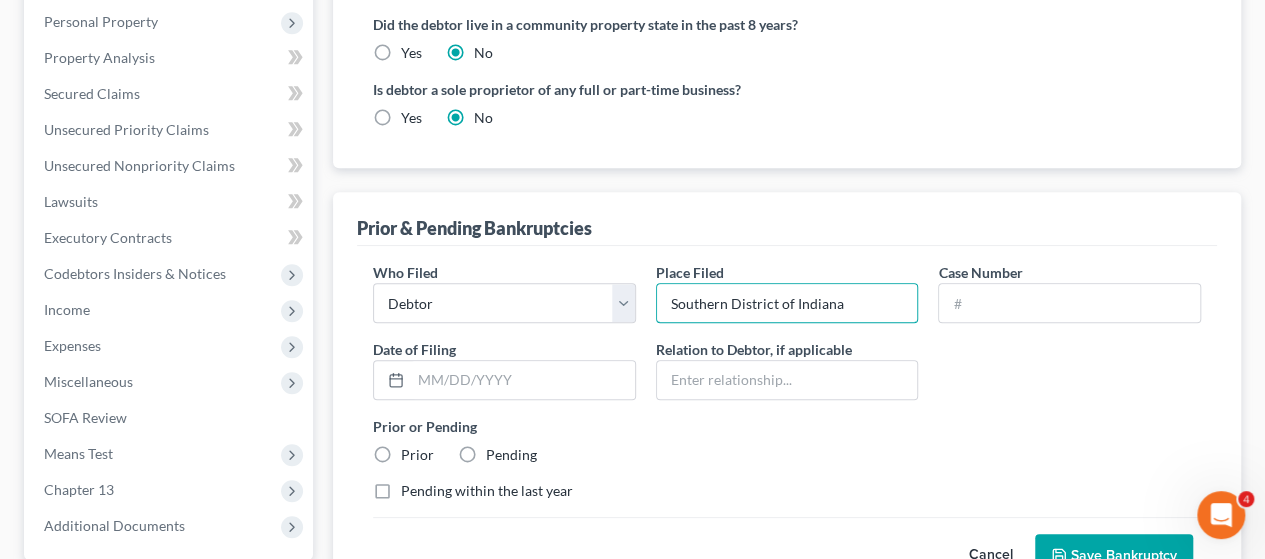type on "Southern District of Indiana" 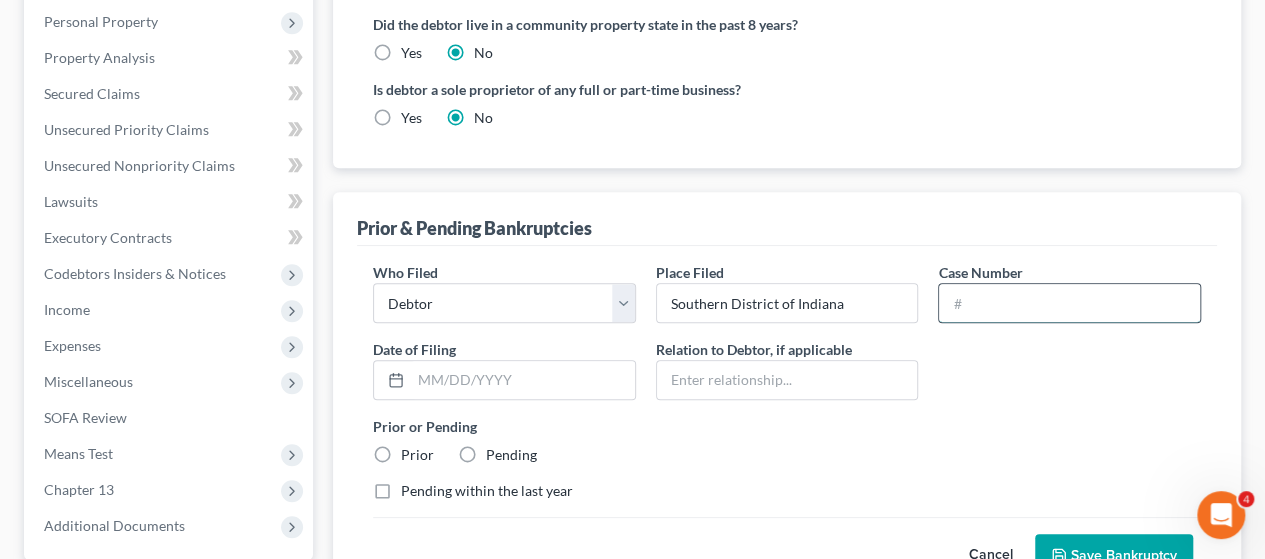 click at bounding box center [1069, 303] 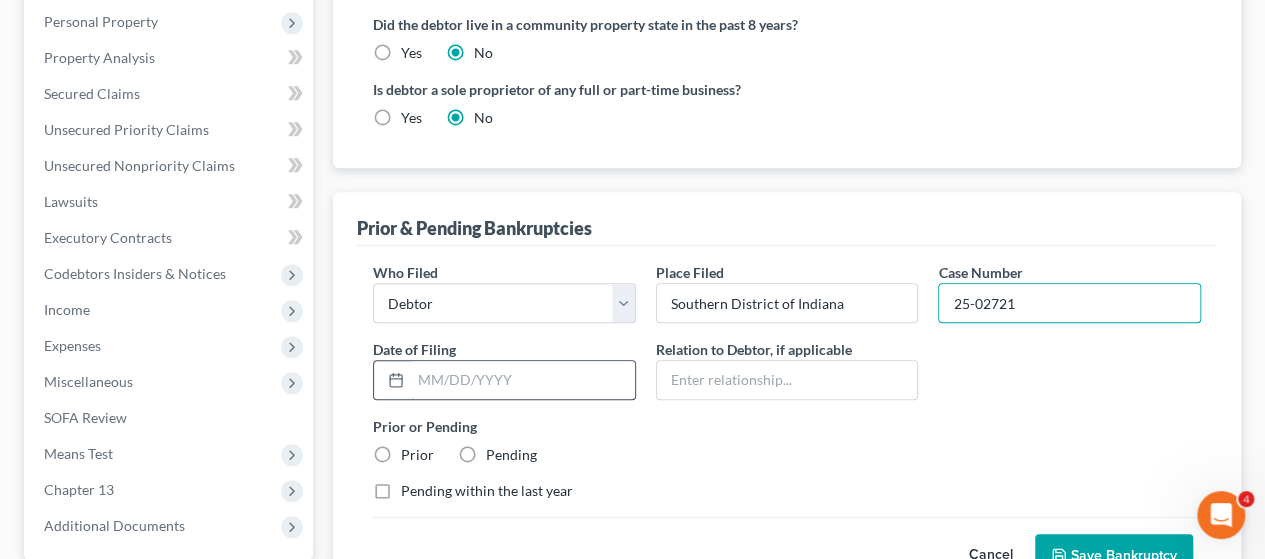 type on "25-02721" 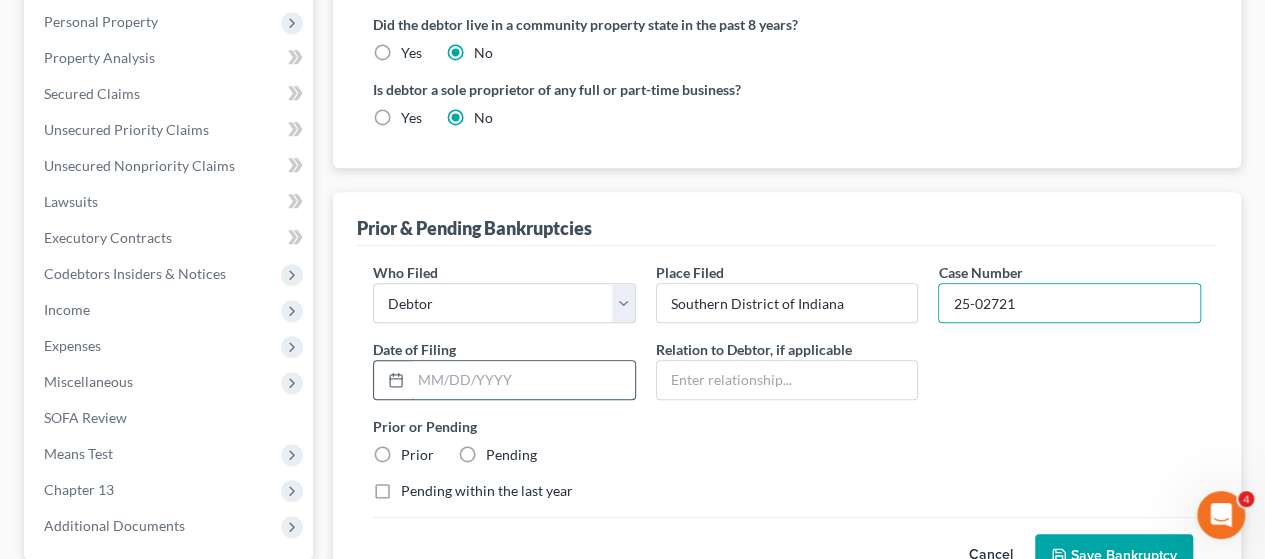 click at bounding box center (523, 380) 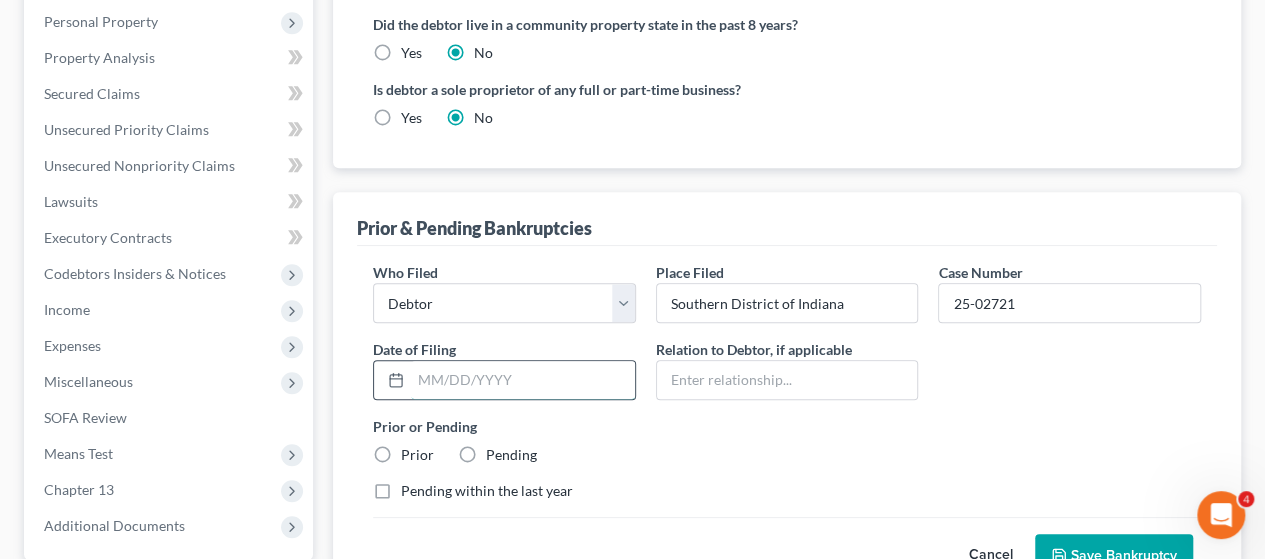 click at bounding box center [523, 380] 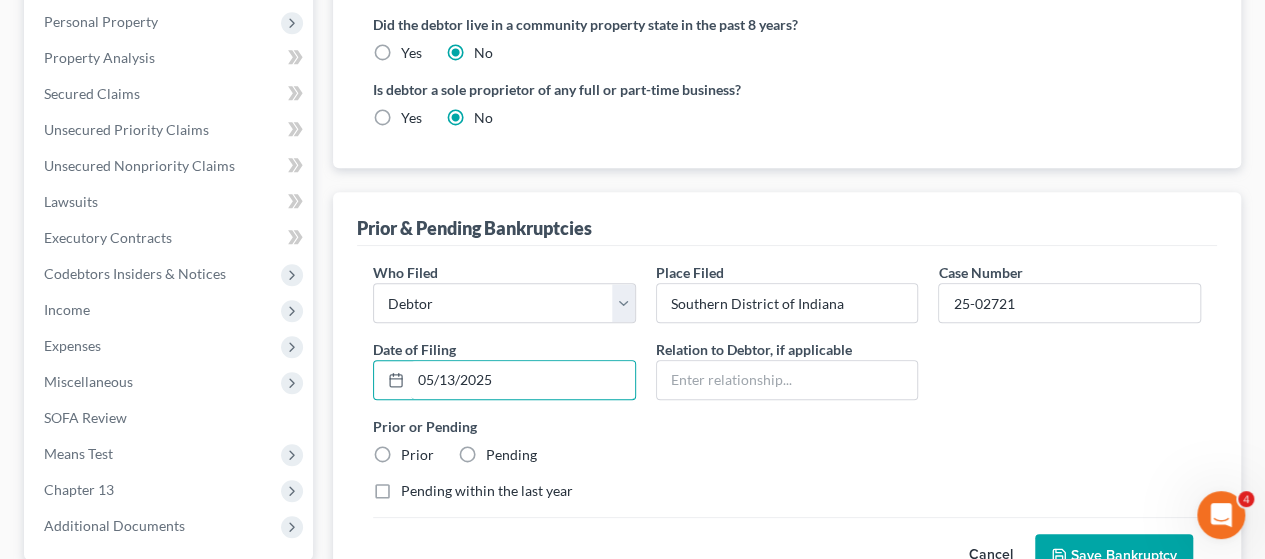 type on "05/13/2025" 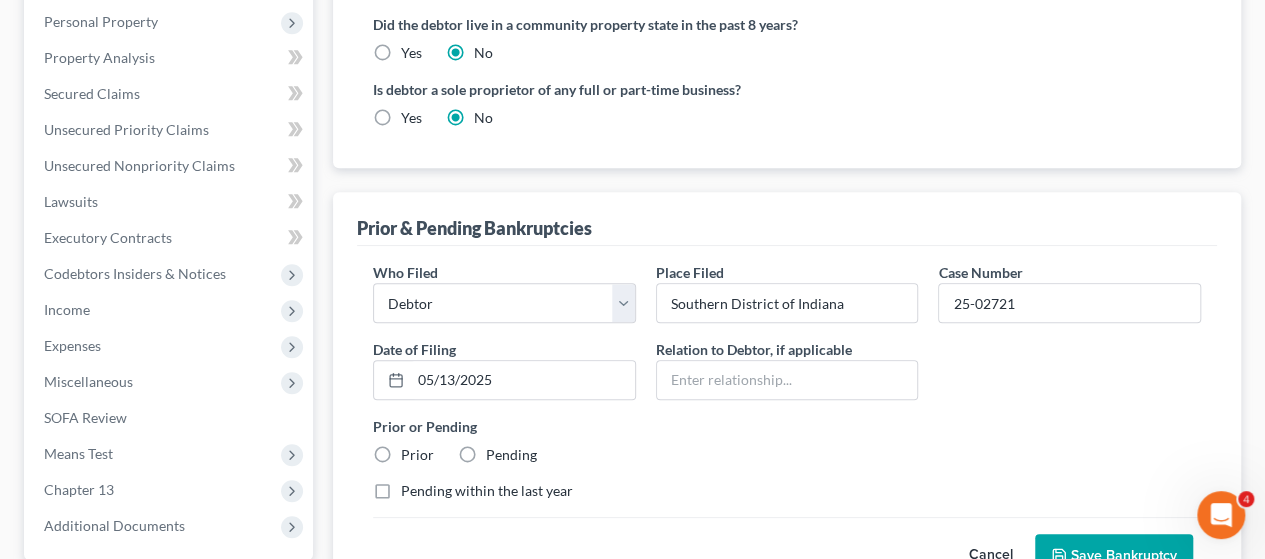 click on "Prior" at bounding box center (417, 455) 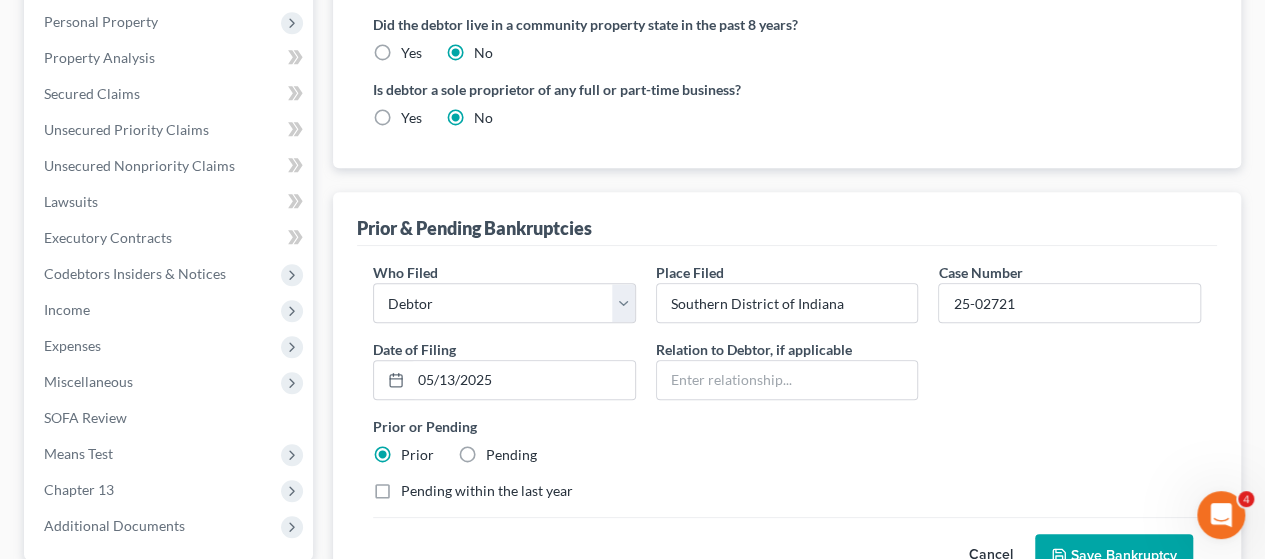 click on "Save Bankruptcy" at bounding box center (1114, 555) 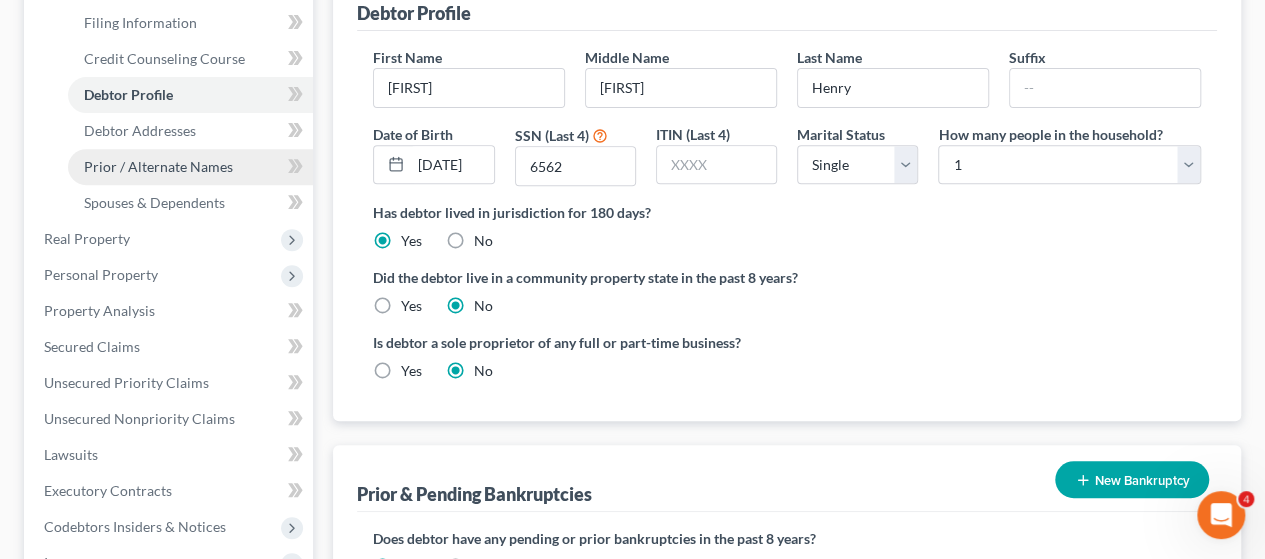 scroll, scrollTop: 300, scrollLeft: 0, axis: vertical 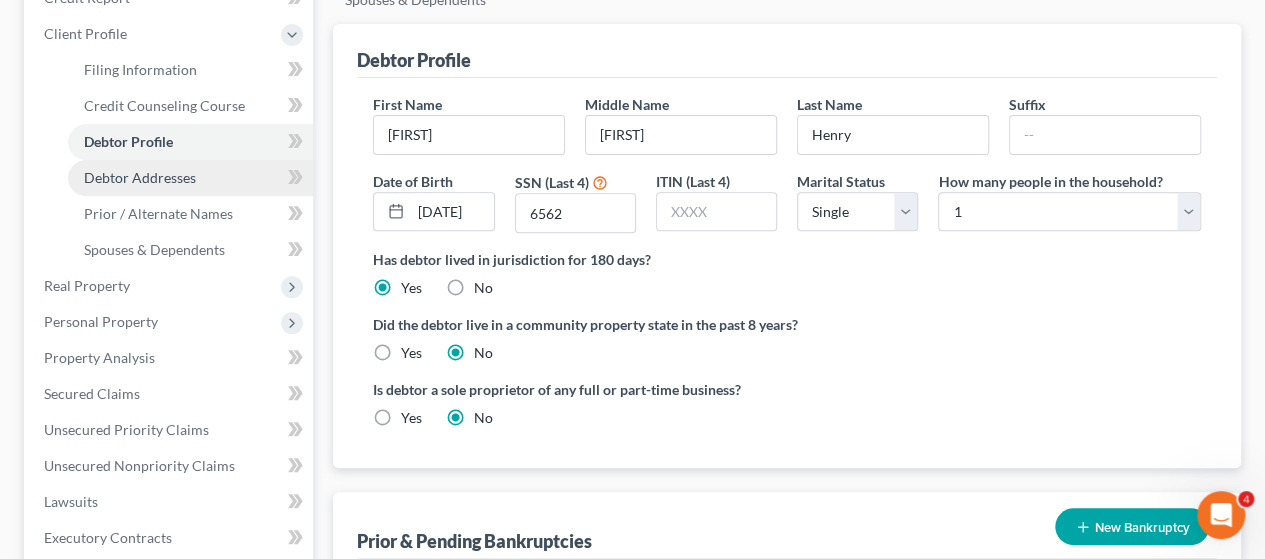 click on "Debtor Addresses" at bounding box center [140, 177] 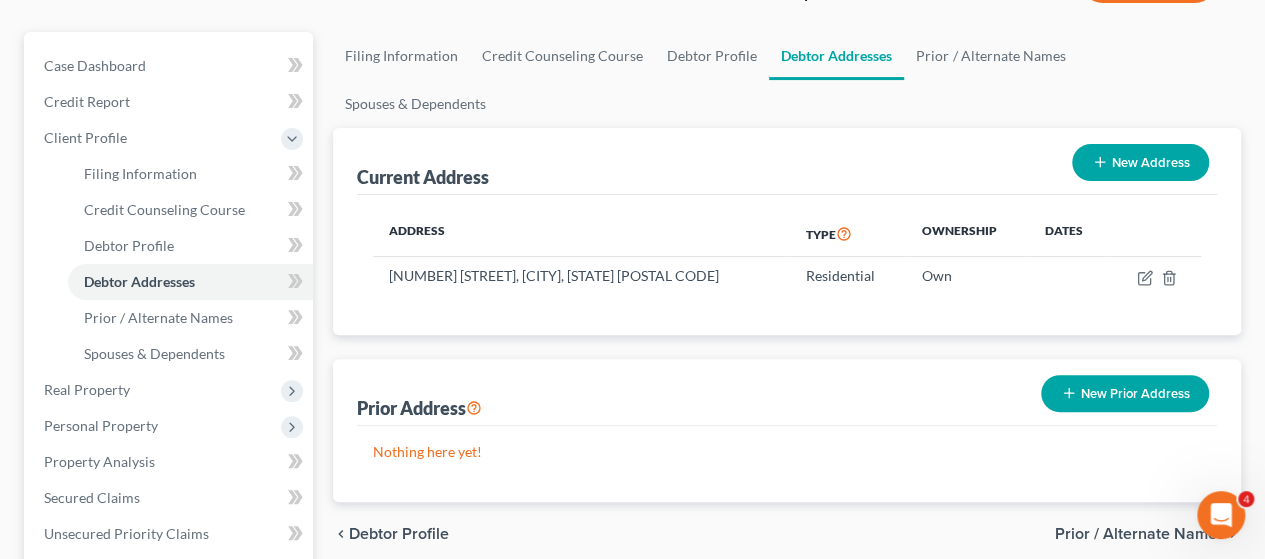 scroll, scrollTop: 200, scrollLeft: 0, axis: vertical 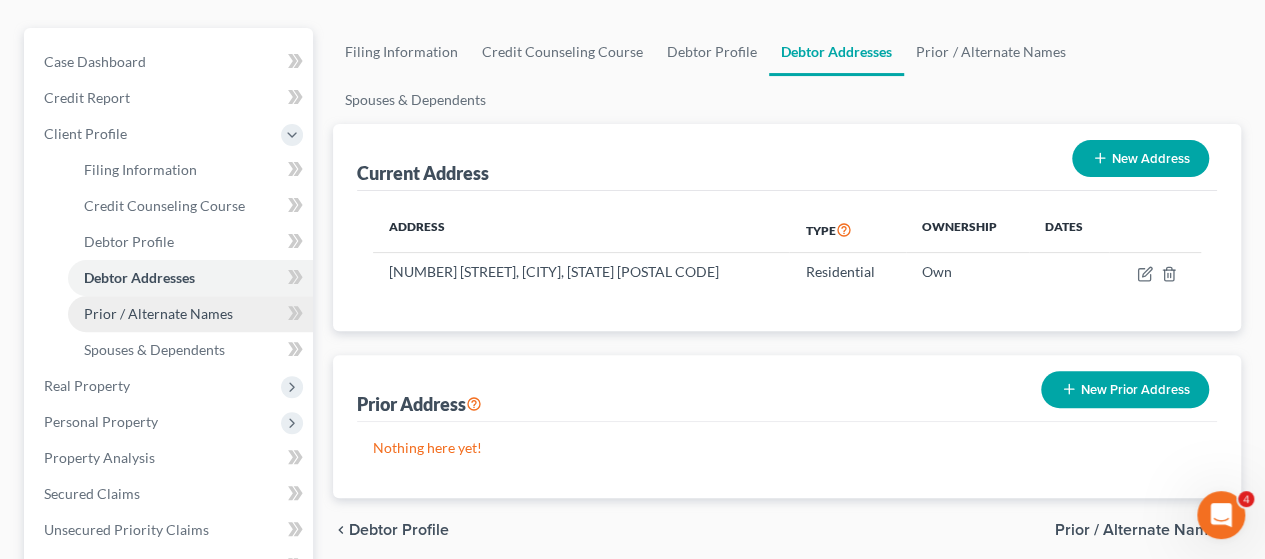 click on "Prior / Alternate Names" at bounding box center (190, 314) 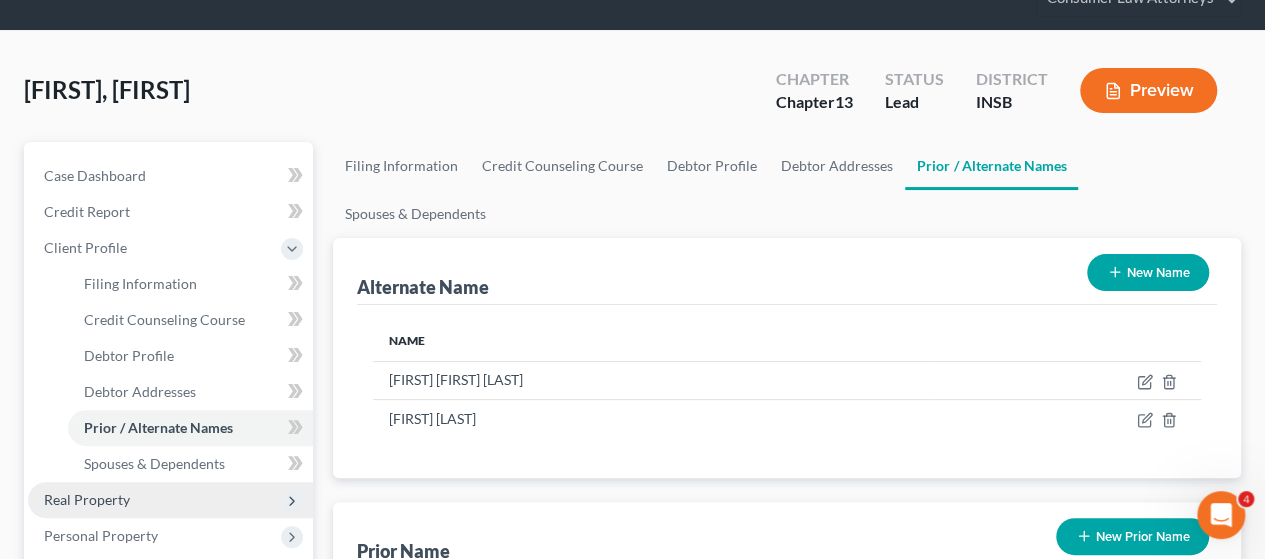 scroll, scrollTop: 300, scrollLeft: 0, axis: vertical 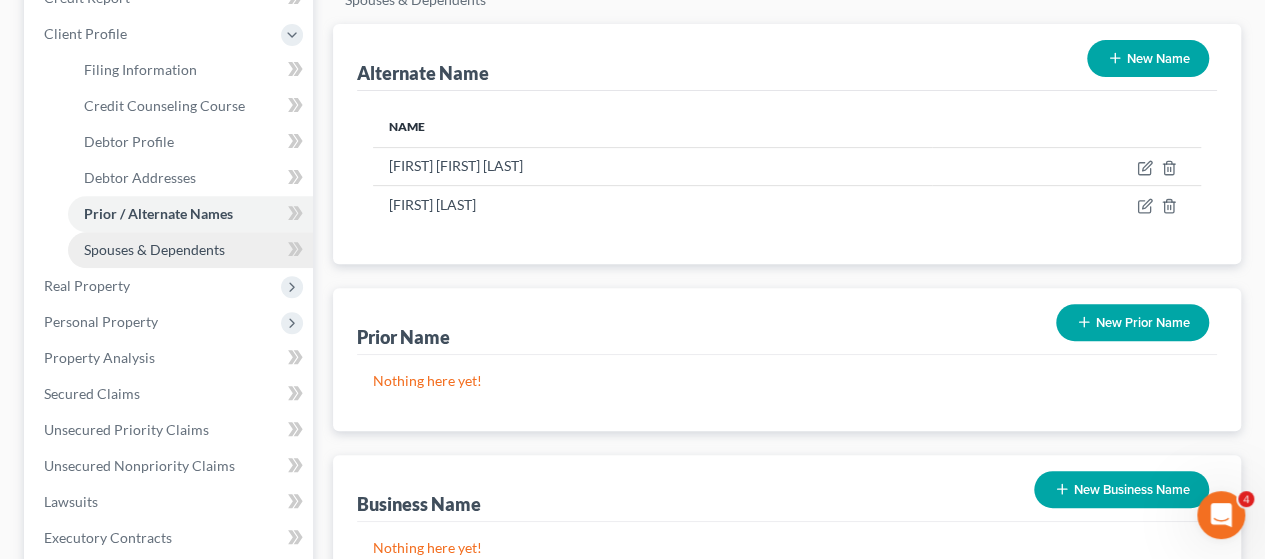 click on "Spouses & Dependents" at bounding box center [154, 249] 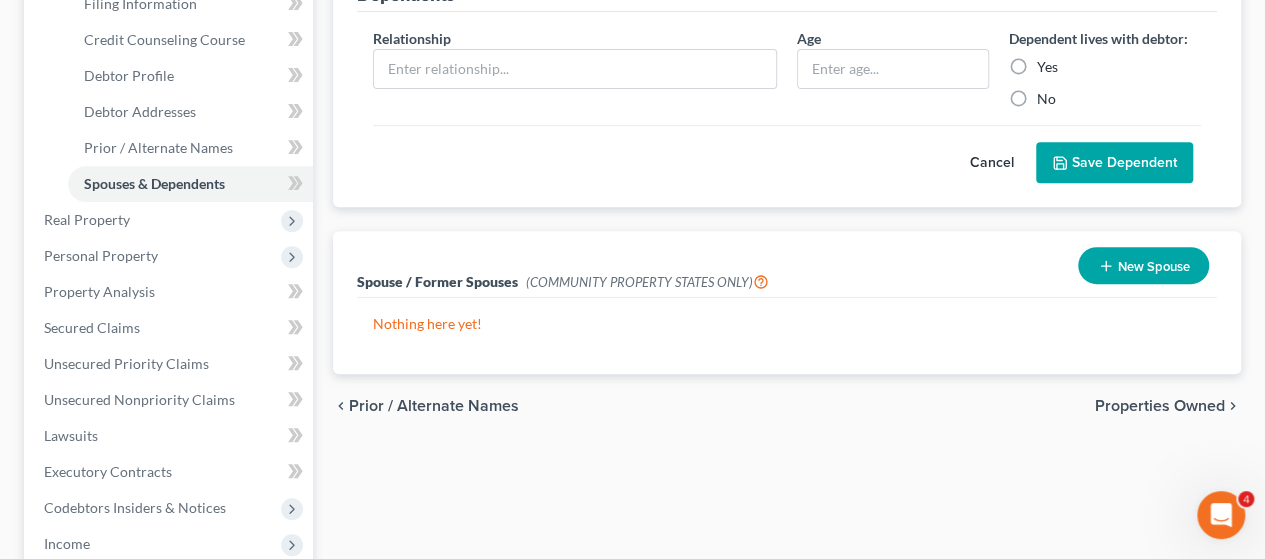scroll, scrollTop: 400, scrollLeft: 0, axis: vertical 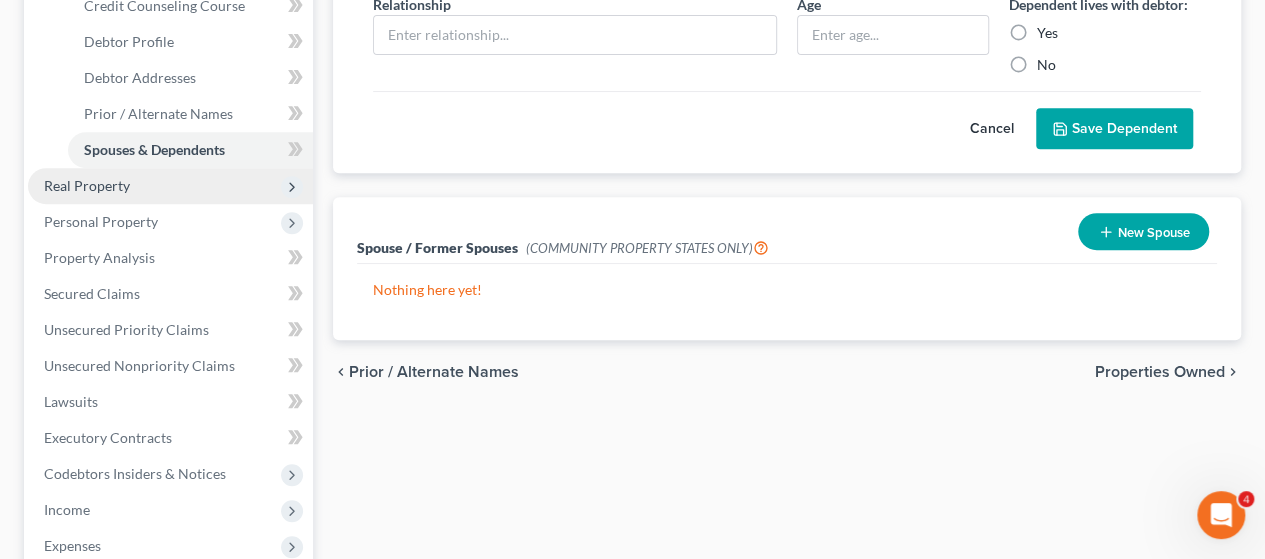 click on "Real Property" at bounding box center (87, 185) 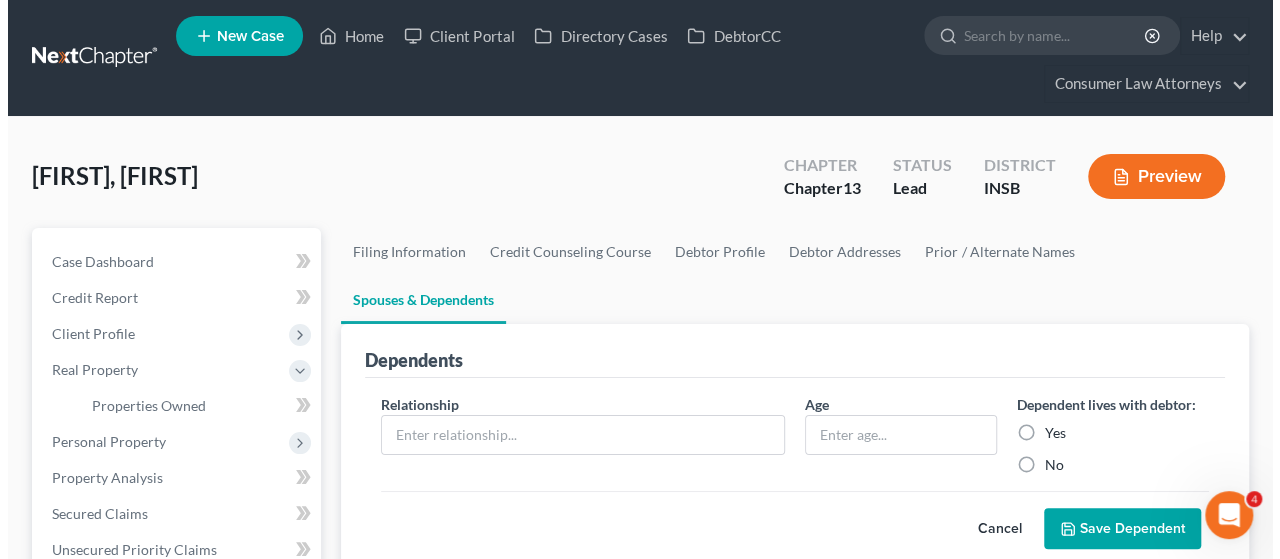 scroll, scrollTop: 0, scrollLeft: 0, axis: both 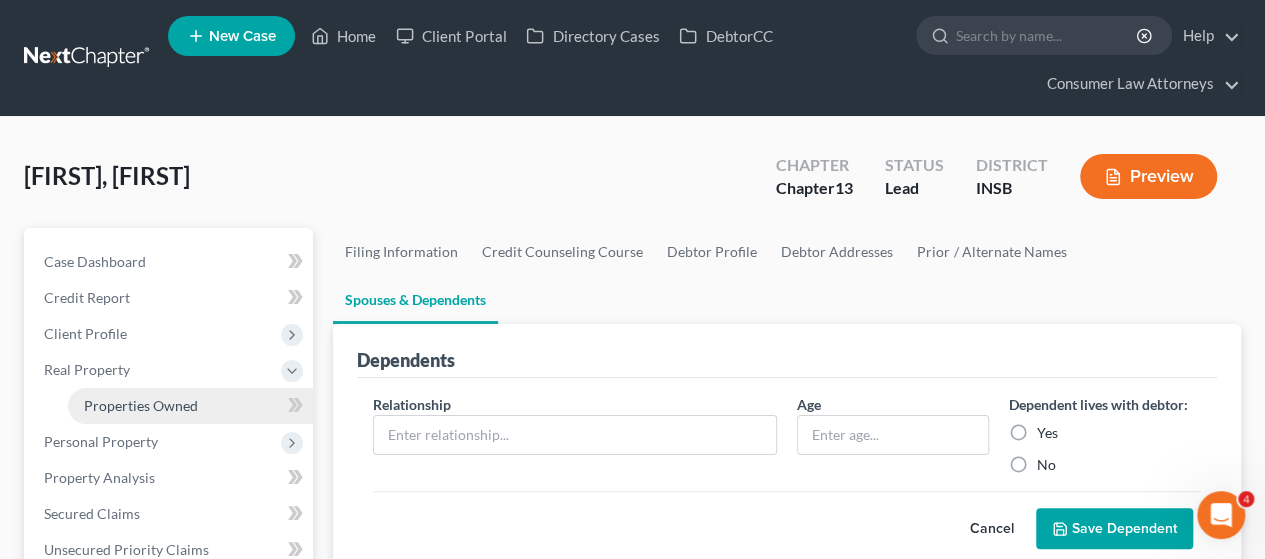 click on "Properties Owned" at bounding box center (141, 405) 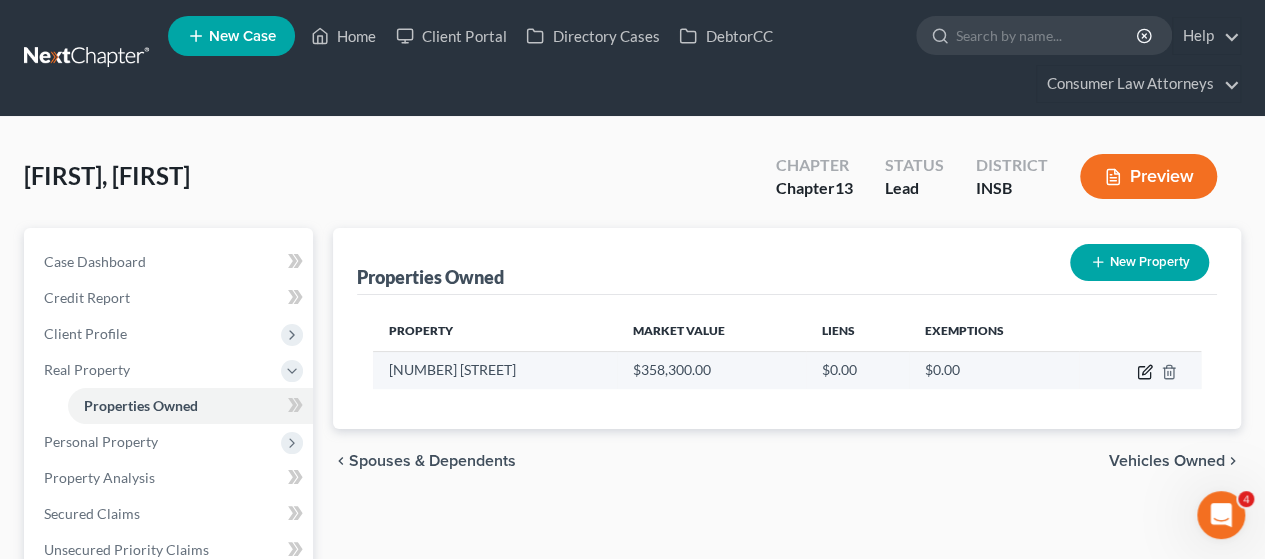 click 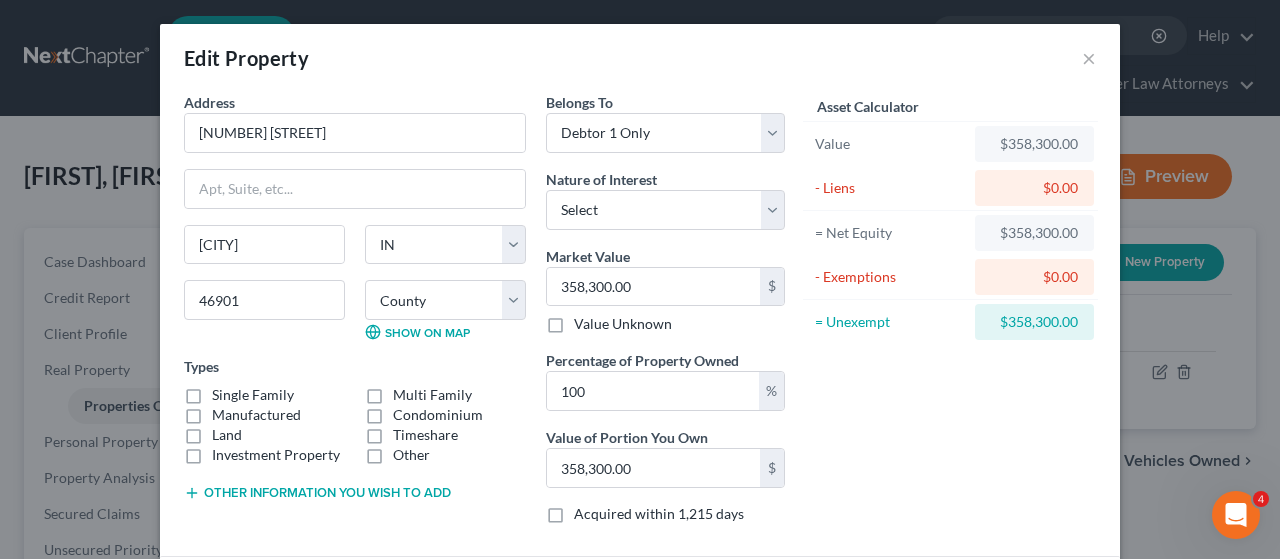 click on "Single Family" at bounding box center [253, 395] 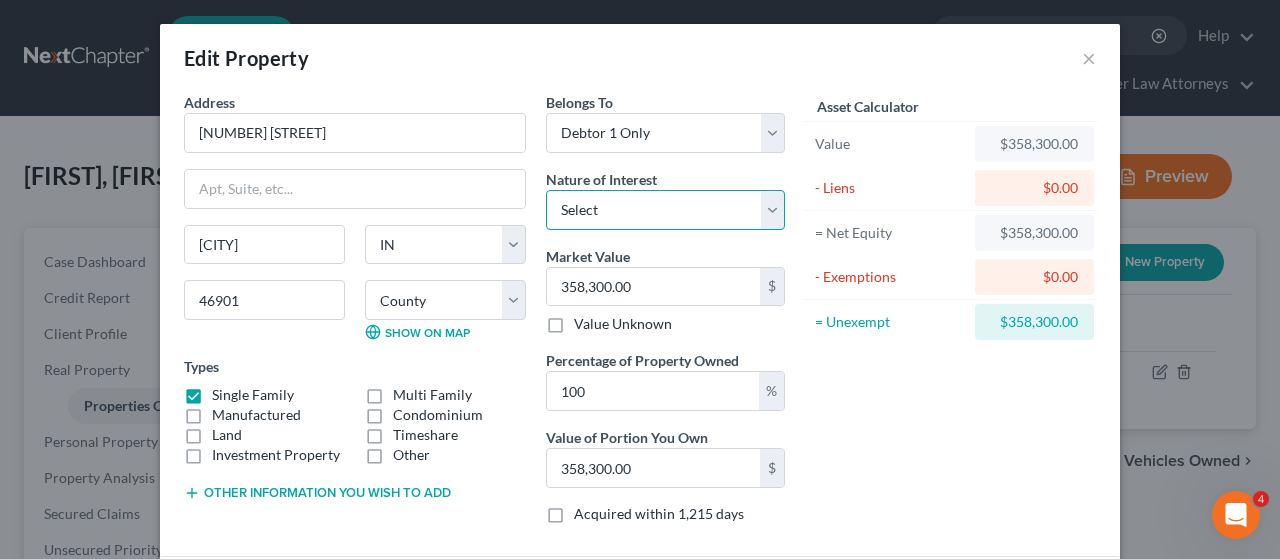 click on "Select Fee Simple Joint Tenant Life Estate Equitable Interest Future Interest Tenancy By The Entireties Tenants In Common Other" at bounding box center [665, 210] 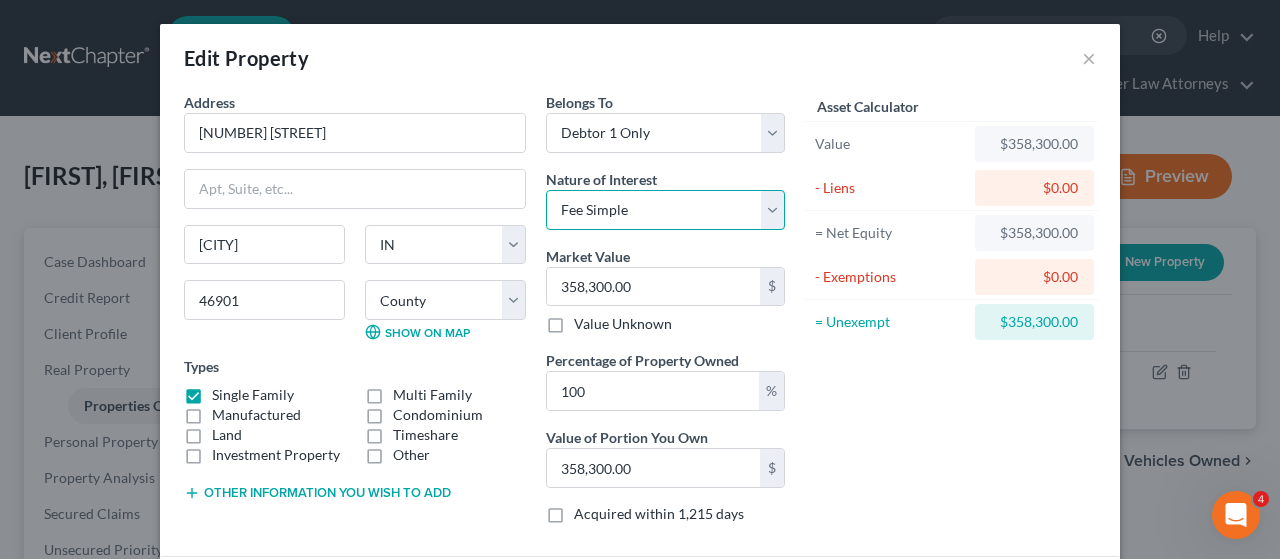 click on "Select Fee Simple Joint Tenant Life Estate Equitable Interest Future Interest Tenancy By The Entireties Tenants In Common Other" at bounding box center (665, 210) 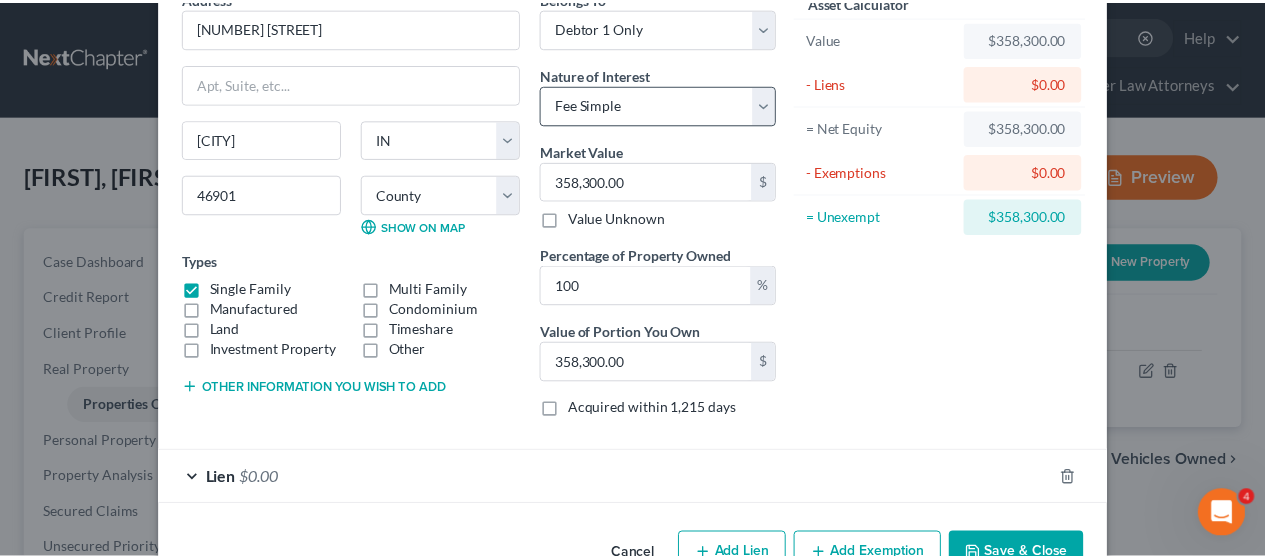 scroll, scrollTop: 157, scrollLeft: 0, axis: vertical 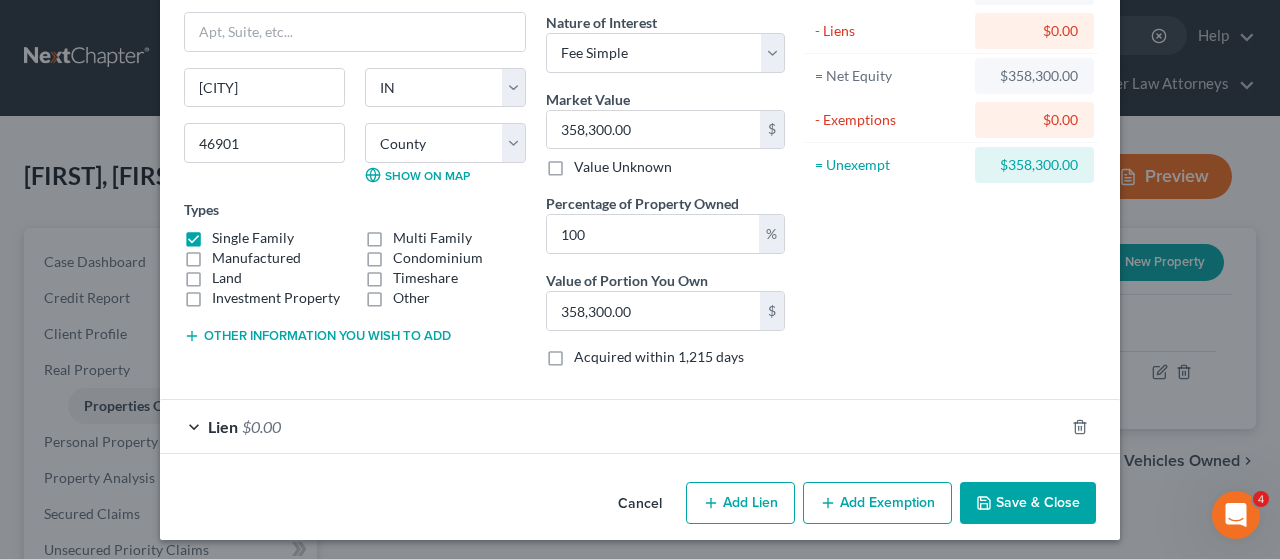 click on "Save & Close" at bounding box center [1028, 503] 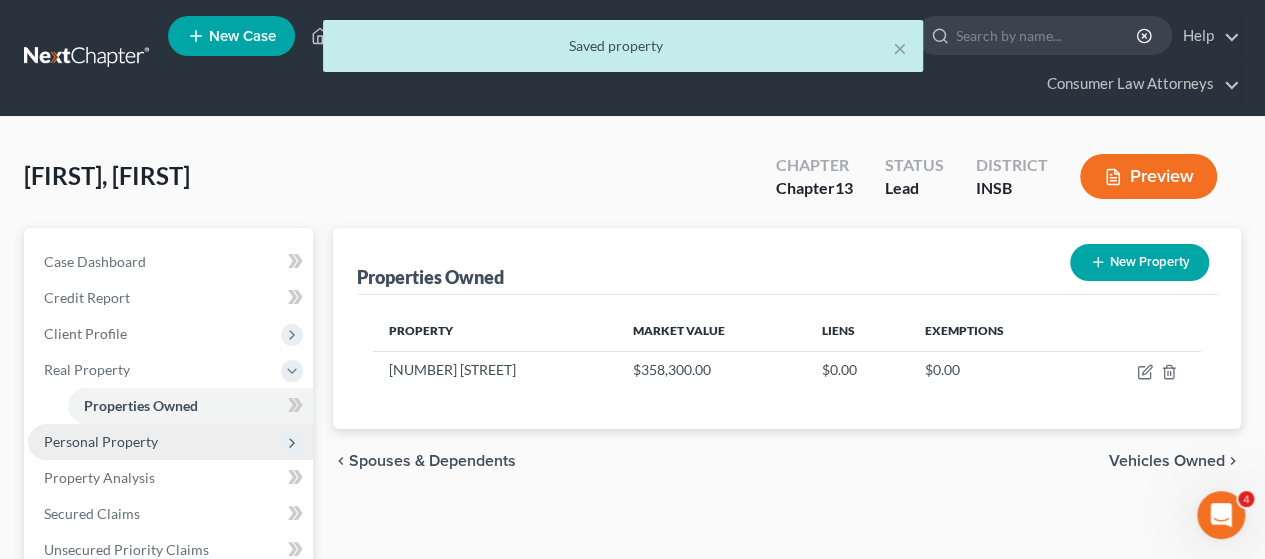 click on "Personal Property" at bounding box center [101, 441] 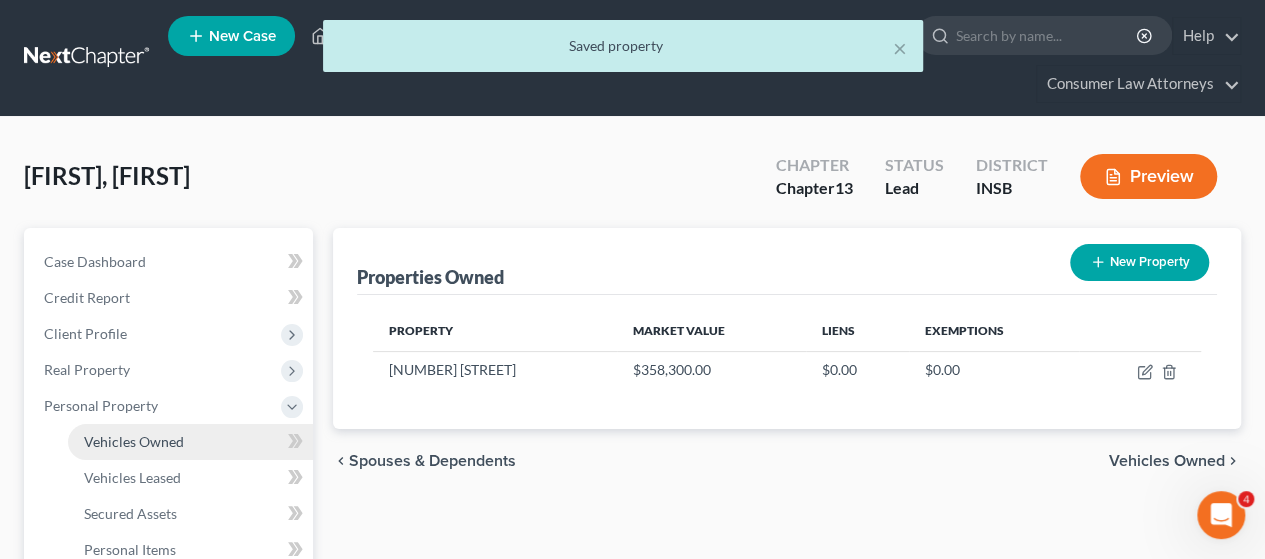 click on "Vehicles Owned" at bounding box center [134, 441] 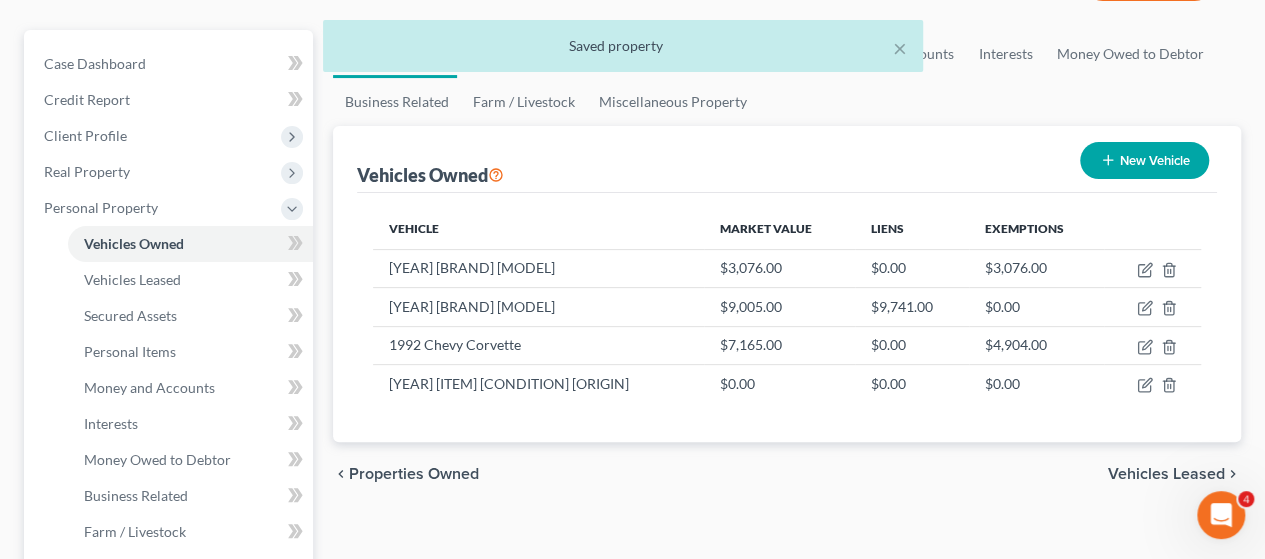 scroll, scrollTop: 200, scrollLeft: 0, axis: vertical 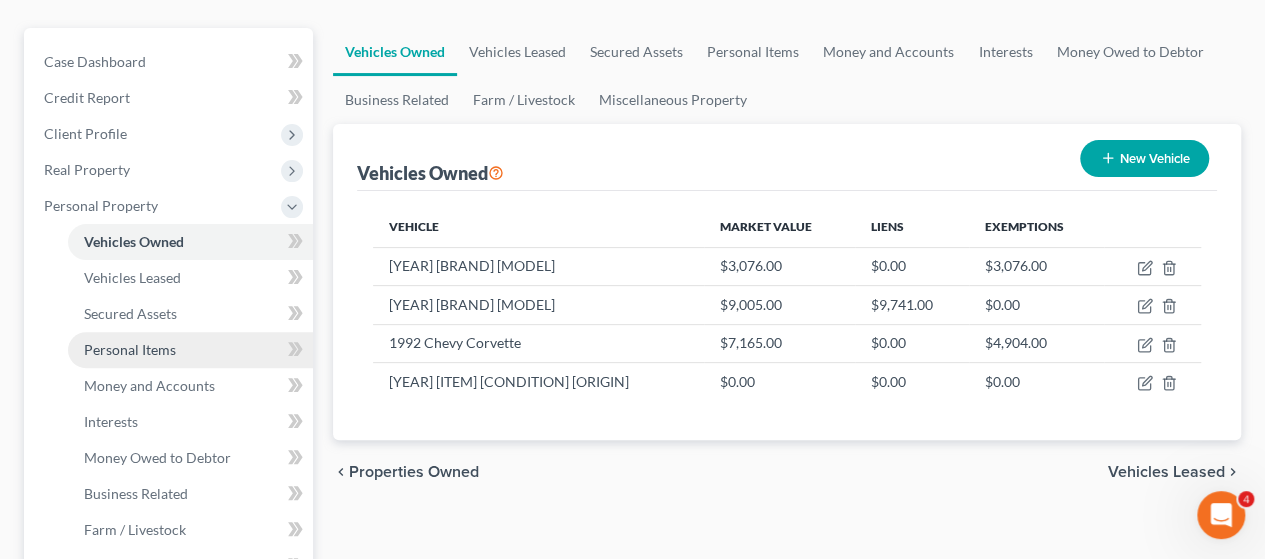 click on "Personal Items" at bounding box center (130, 349) 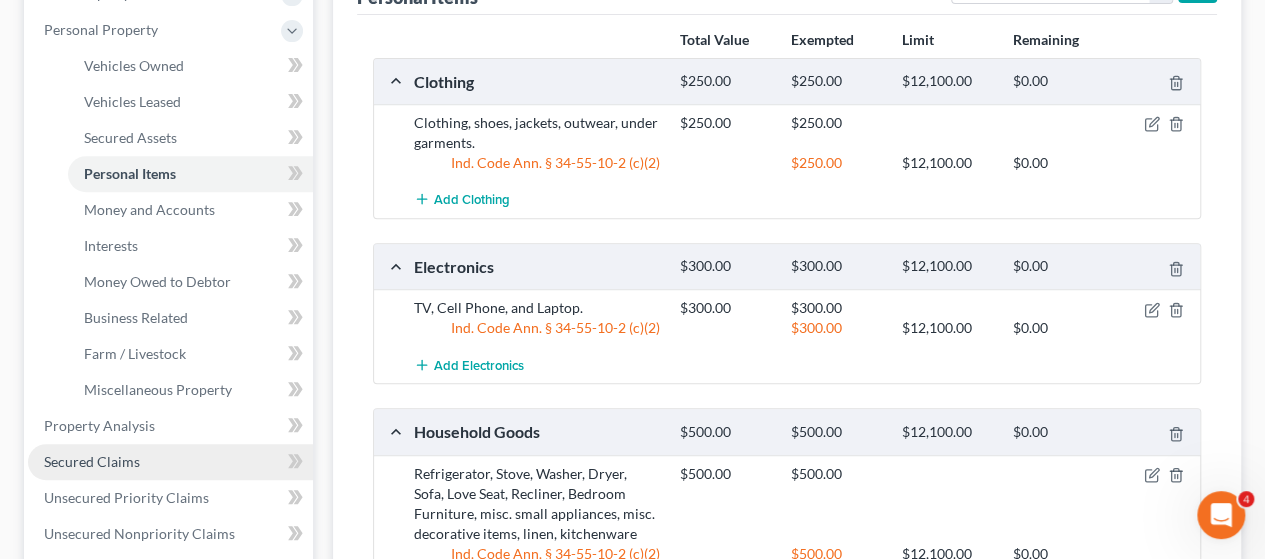 scroll, scrollTop: 337, scrollLeft: 0, axis: vertical 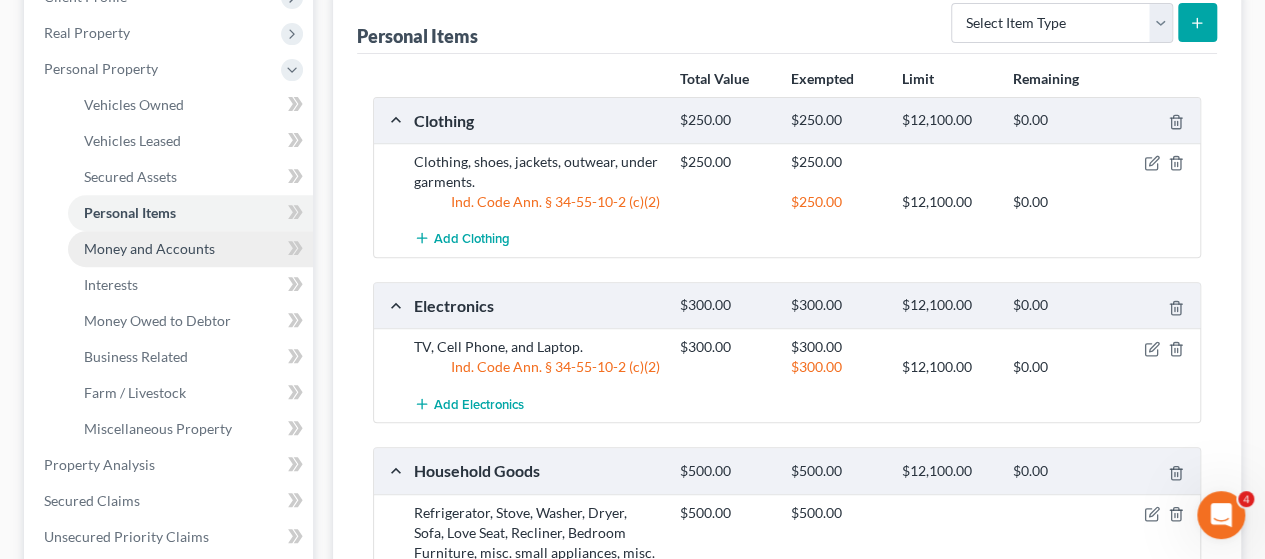 click on "Money and Accounts" at bounding box center (149, 248) 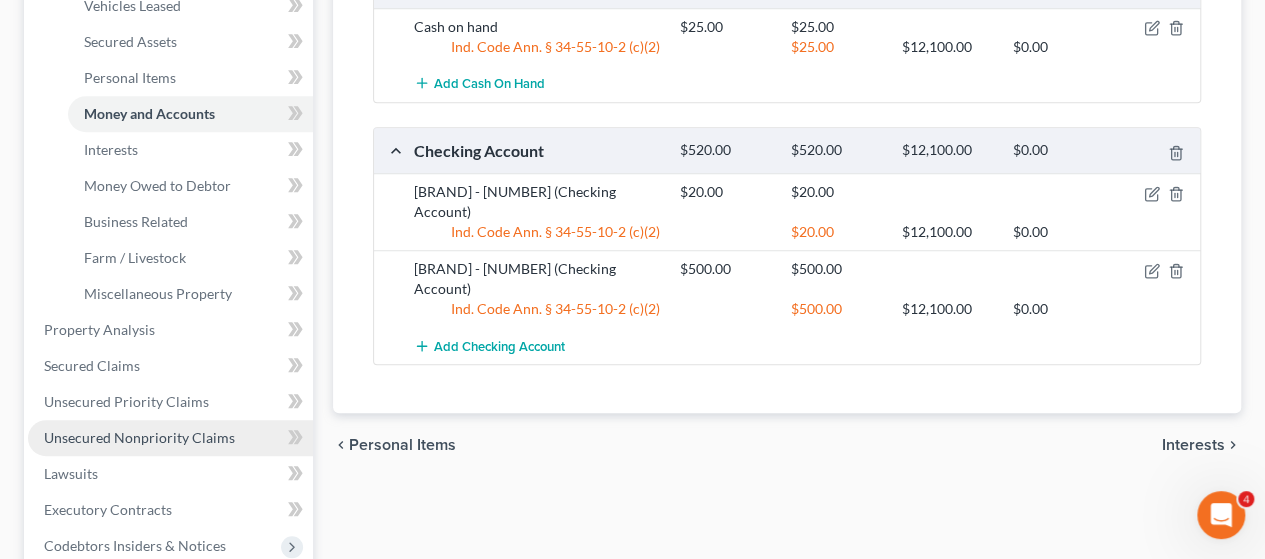 scroll, scrollTop: 500, scrollLeft: 0, axis: vertical 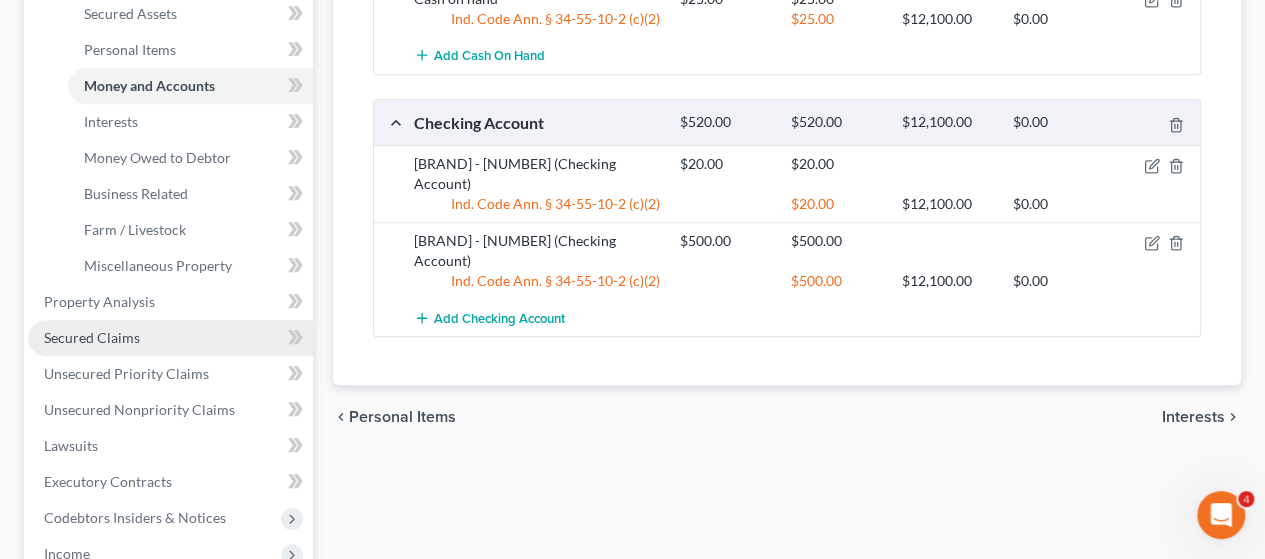 click on "Secured Claims" at bounding box center (92, 337) 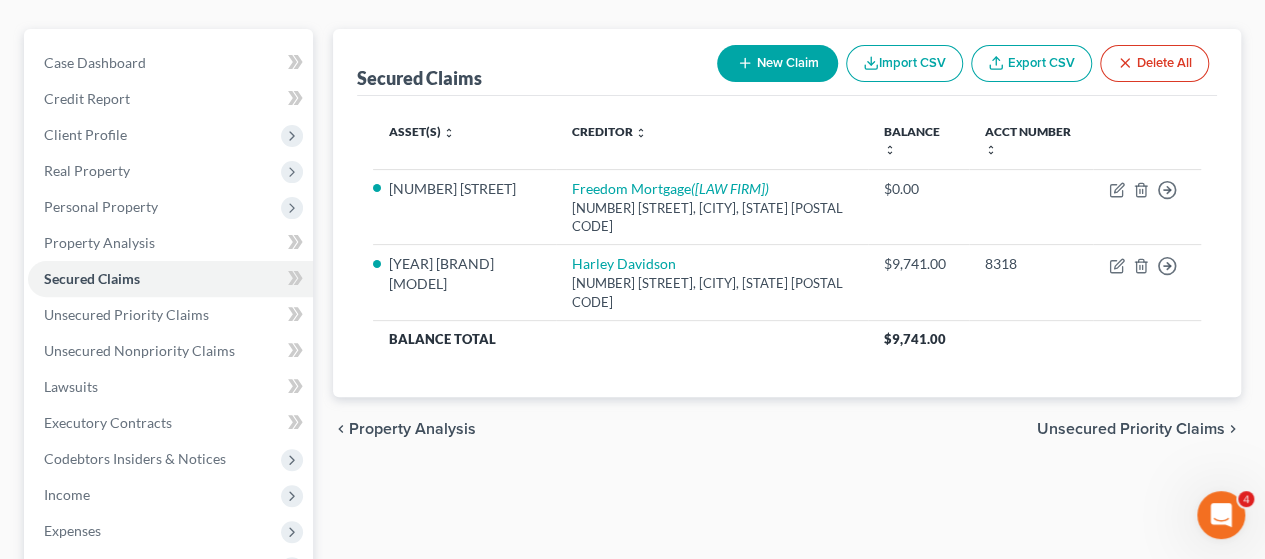 scroll, scrollTop: 200, scrollLeft: 0, axis: vertical 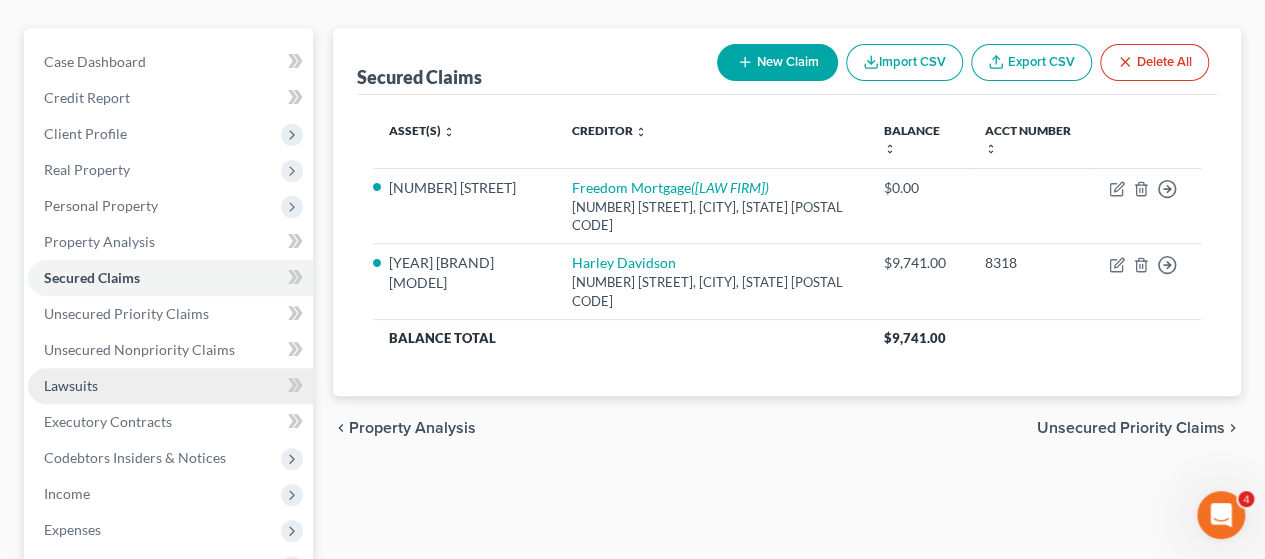 click on "Lawsuits" at bounding box center (71, 385) 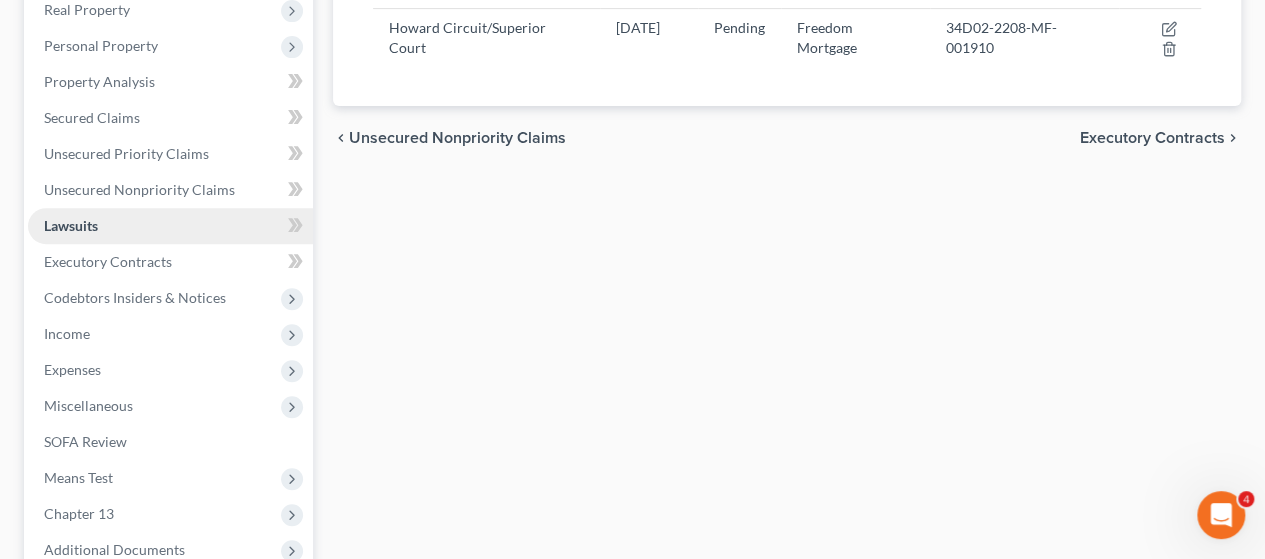 scroll, scrollTop: 400, scrollLeft: 0, axis: vertical 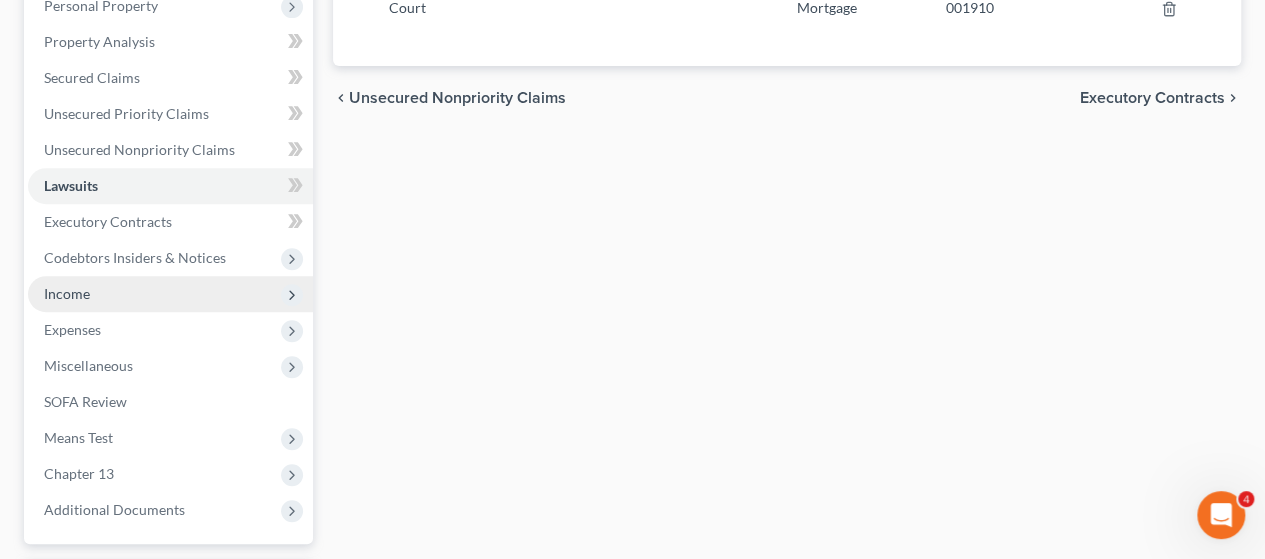 click on "Income" at bounding box center (67, 293) 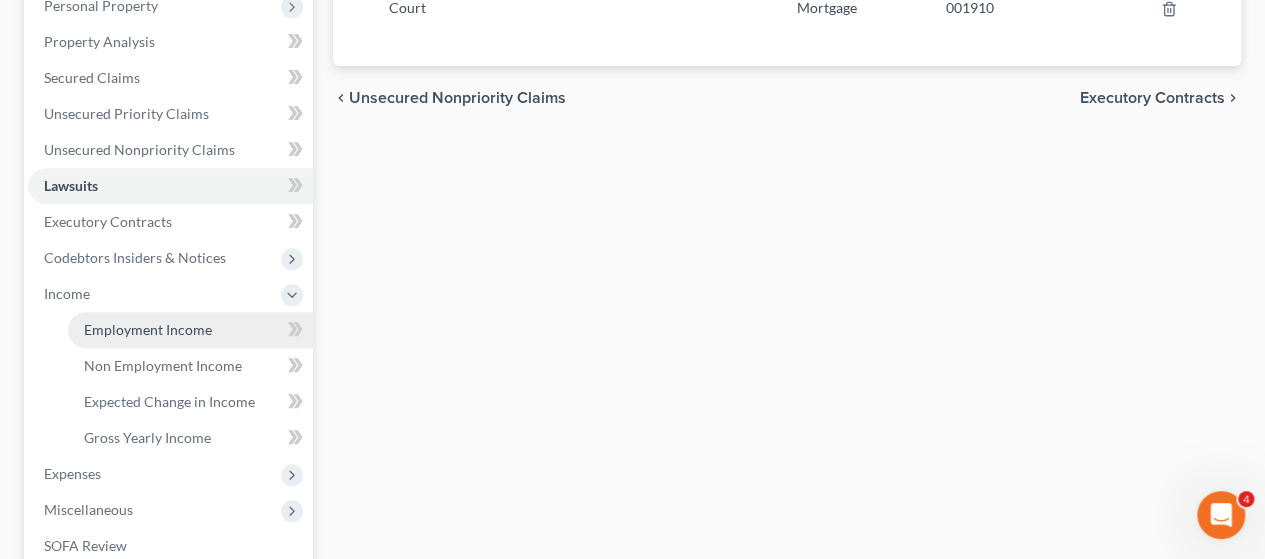 click on "Employment Income" at bounding box center [148, 329] 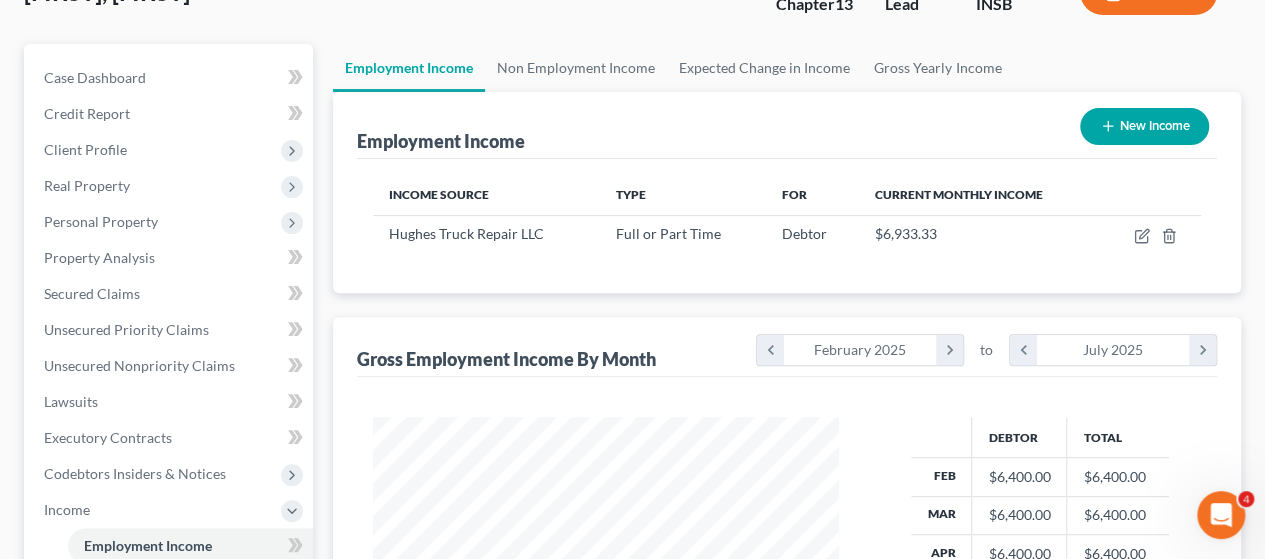 scroll, scrollTop: 0, scrollLeft: 0, axis: both 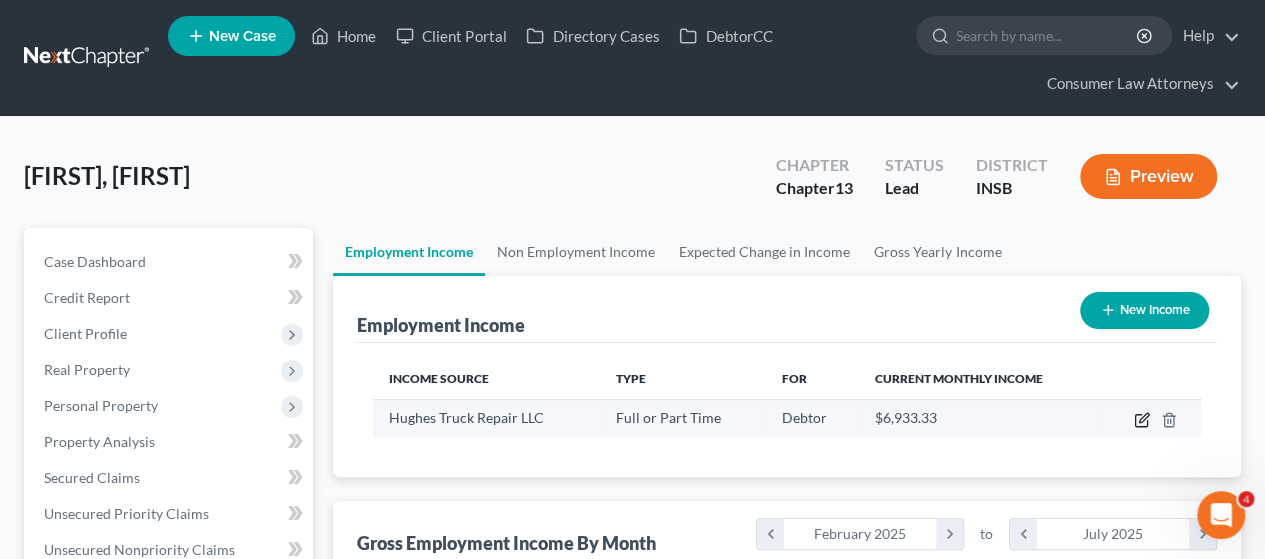 click 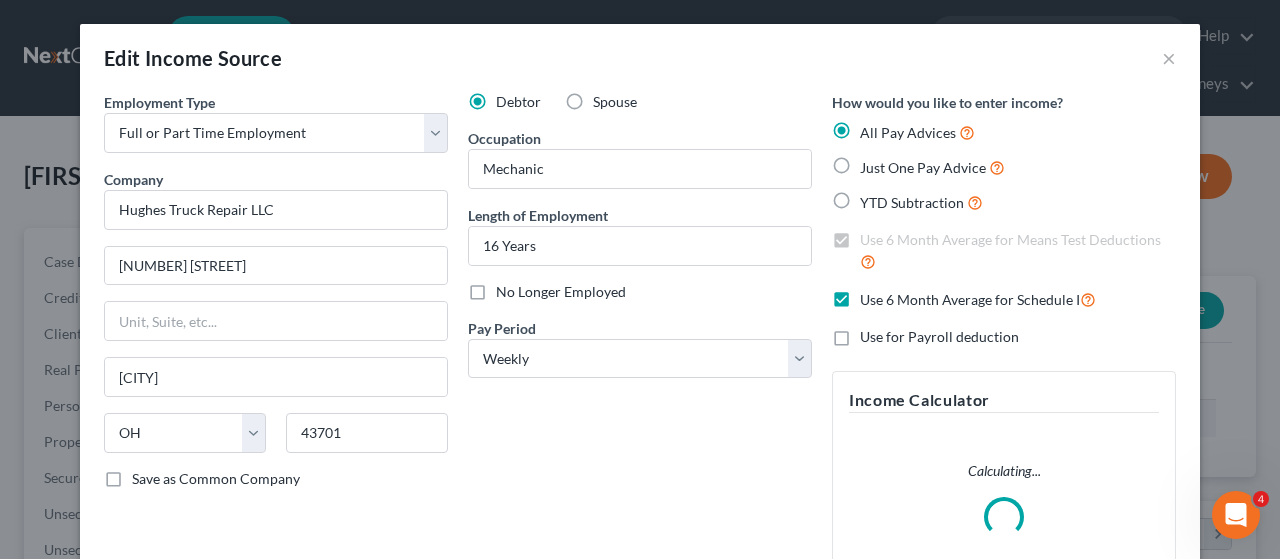 scroll, scrollTop: 999644, scrollLeft: 999487, axis: both 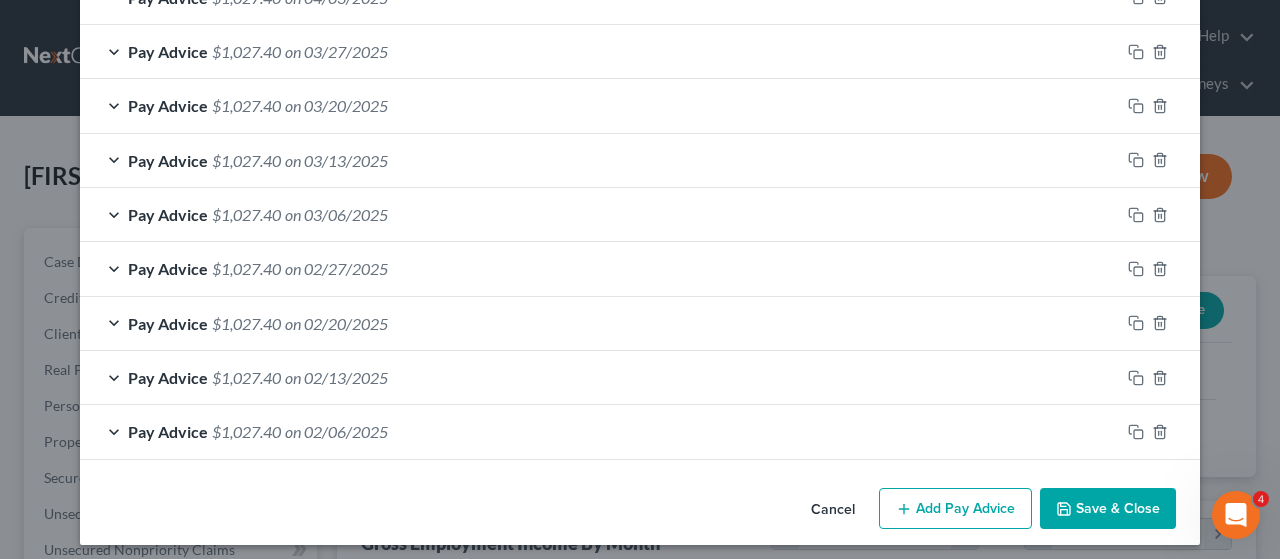 click on "Pay Advice" at bounding box center [168, 431] 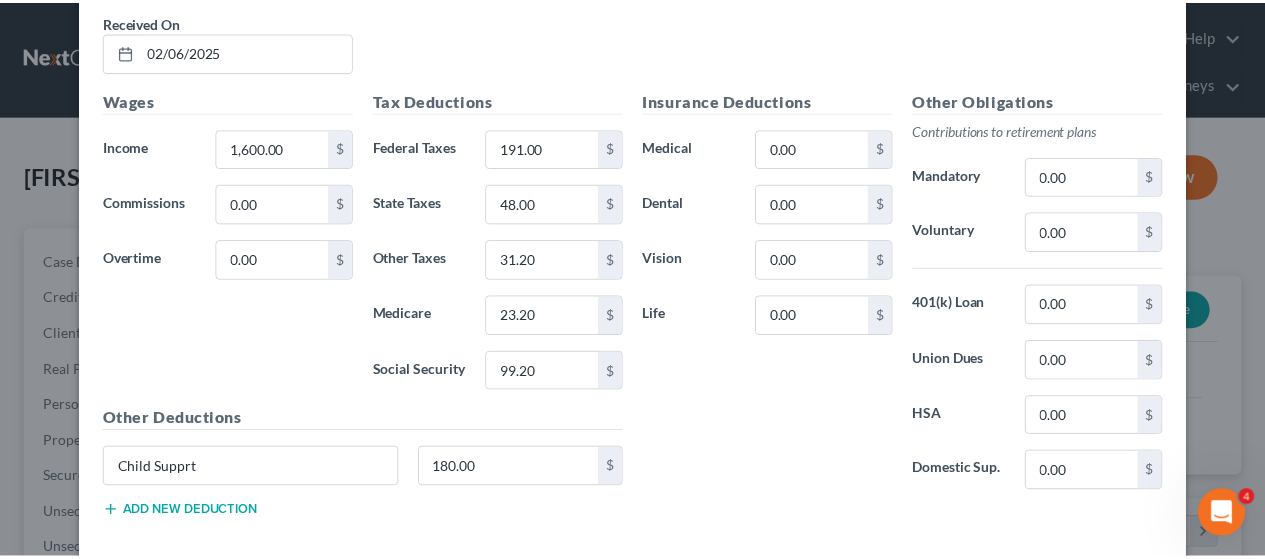 scroll, scrollTop: 2225, scrollLeft: 0, axis: vertical 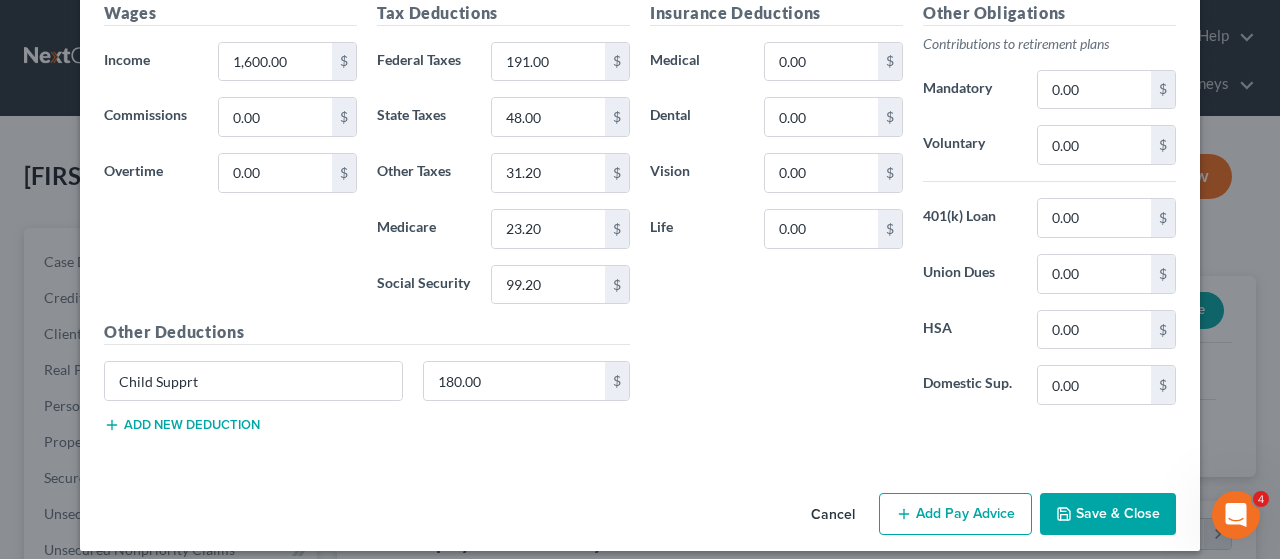 click on "Save & Close" at bounding box center (1108, 514) 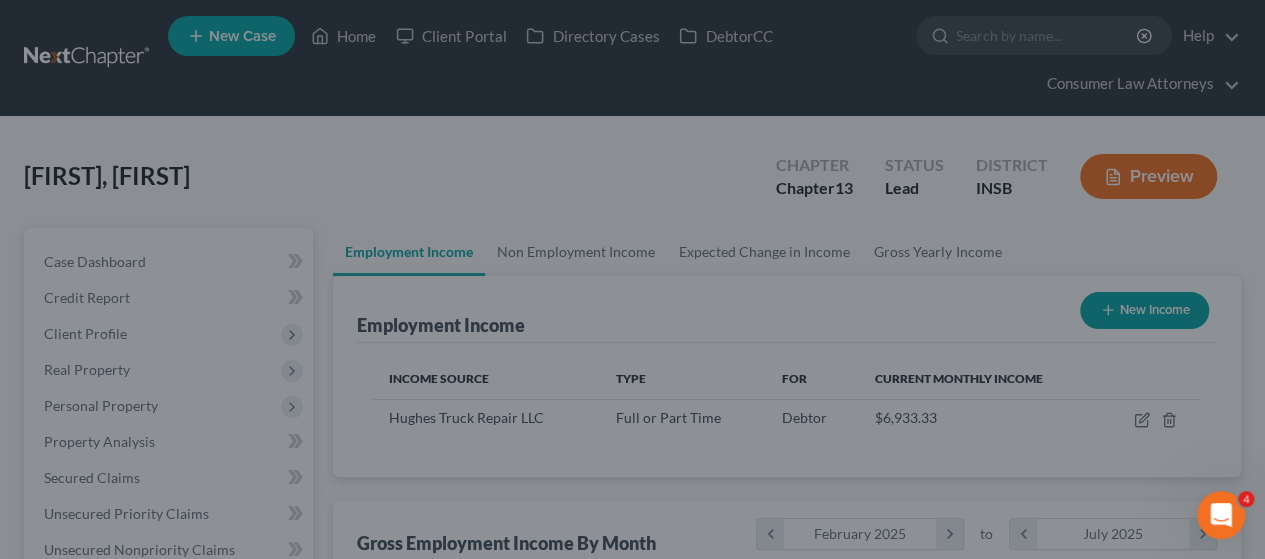 scroll, scrollTop: 356, scrollLeft: 506, axis: both 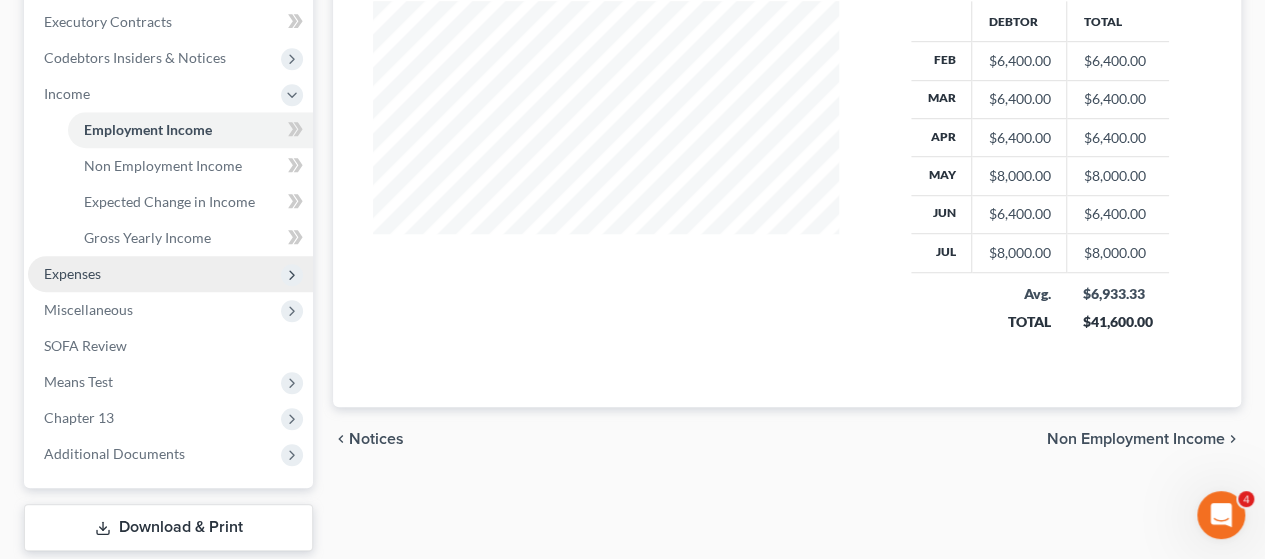 click on "Expenses" at bounding box center (72, 273) 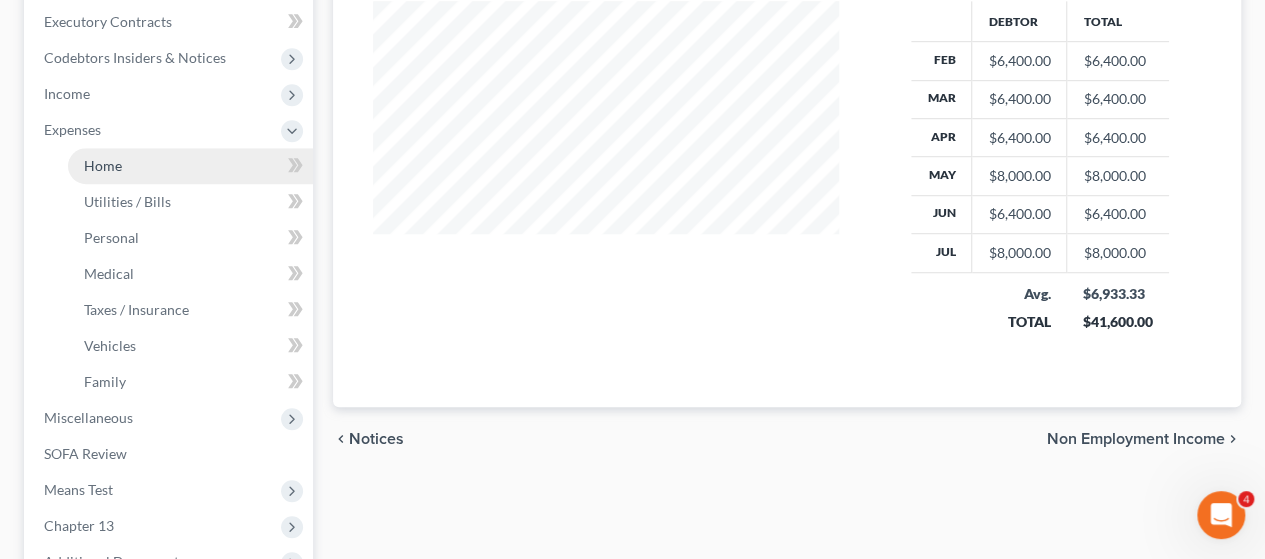 click on "Home" at bounding box center (190, 166) 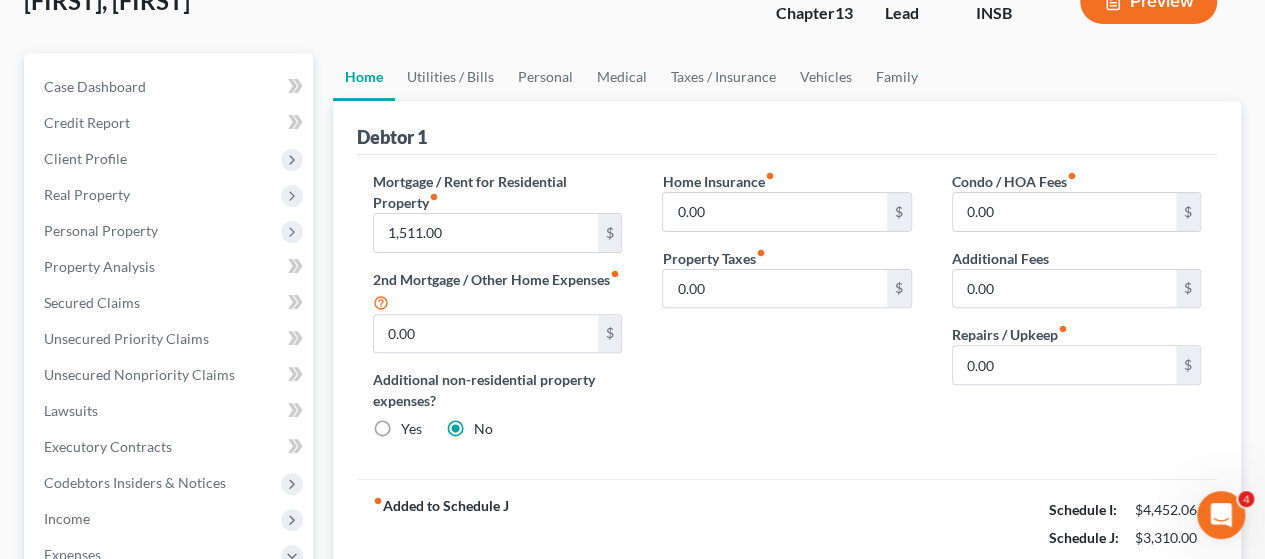 scroll, scrollTop: 200, scrollLeft: 0, axis: vertical 